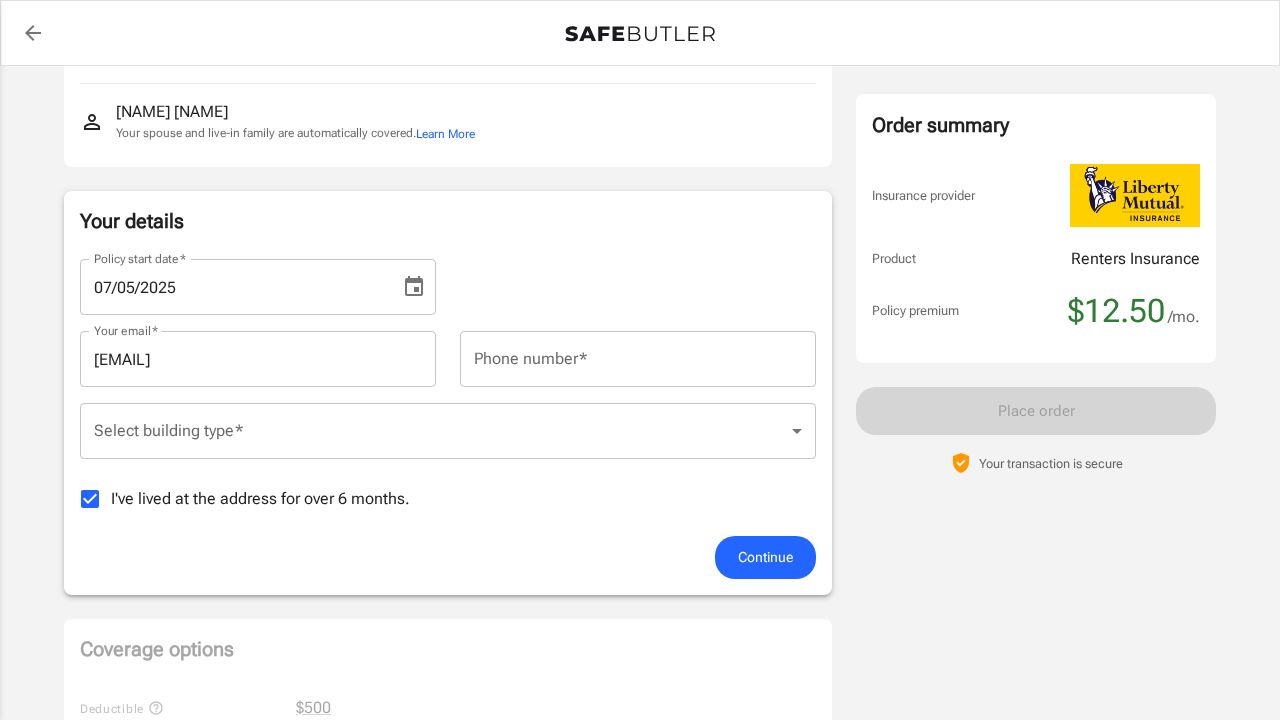 scroll, scrollTop: 208, scrollLeft: 0, axis: vertical 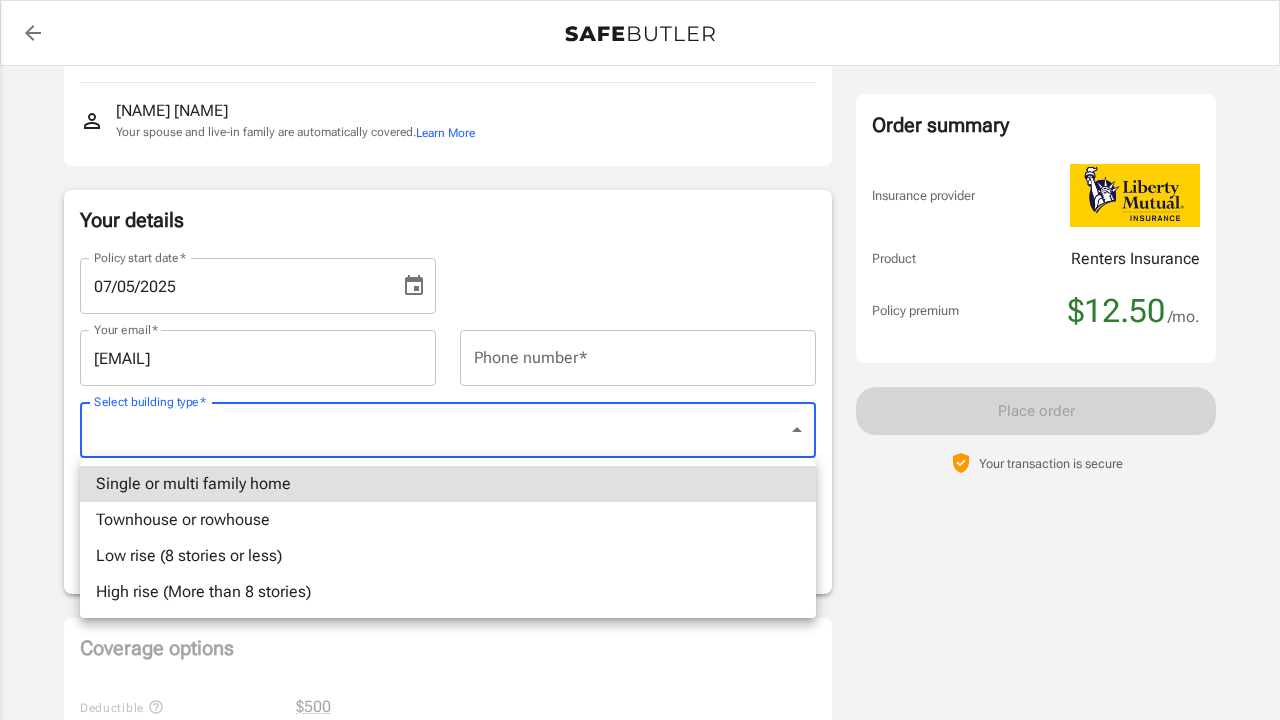 click on "Policy start date   * 07/05/2025 Policy start date   * Your email   * [EMAIL] Your email   * Phone number   * Phone number   * Select building type   * ​ Select building type   * I've lived at the address for over 6 months. Previous Address     Your Previous Address If you have lived at the insured address for less than 6 months, Liberty Mutual requires your previous address. Street address Street address Apt, suite, etc. (optional) Apt, suite, etc. (optional) City City State Alabama Alaska Arizona Arkansas California Colorado Connecticut Delaware District Of Columbia Florida Georgia Hawaii Idaho Illinois Indiana Iowa Kansas Kentucky Louisiana Maine Maryland Massachusetts Michigan" at bounding box center (640, 737) 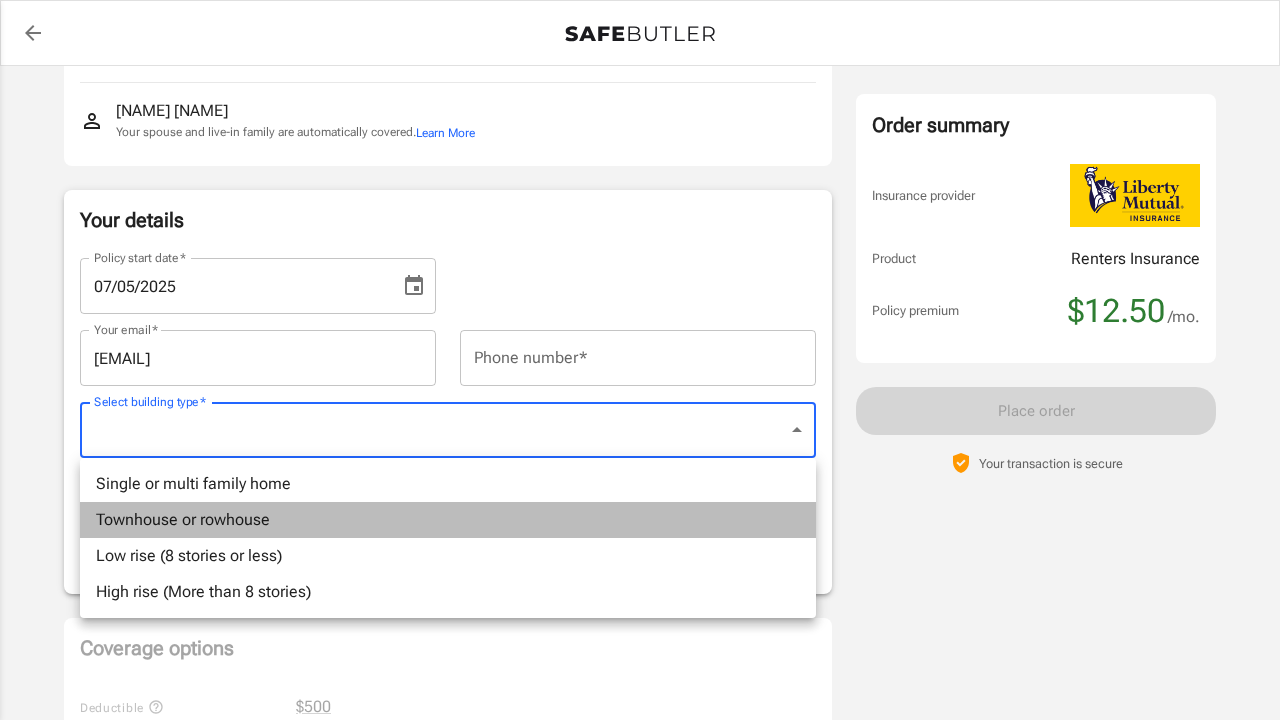click on "Townhouse or rowhouse" at bounding box center (448, 520) 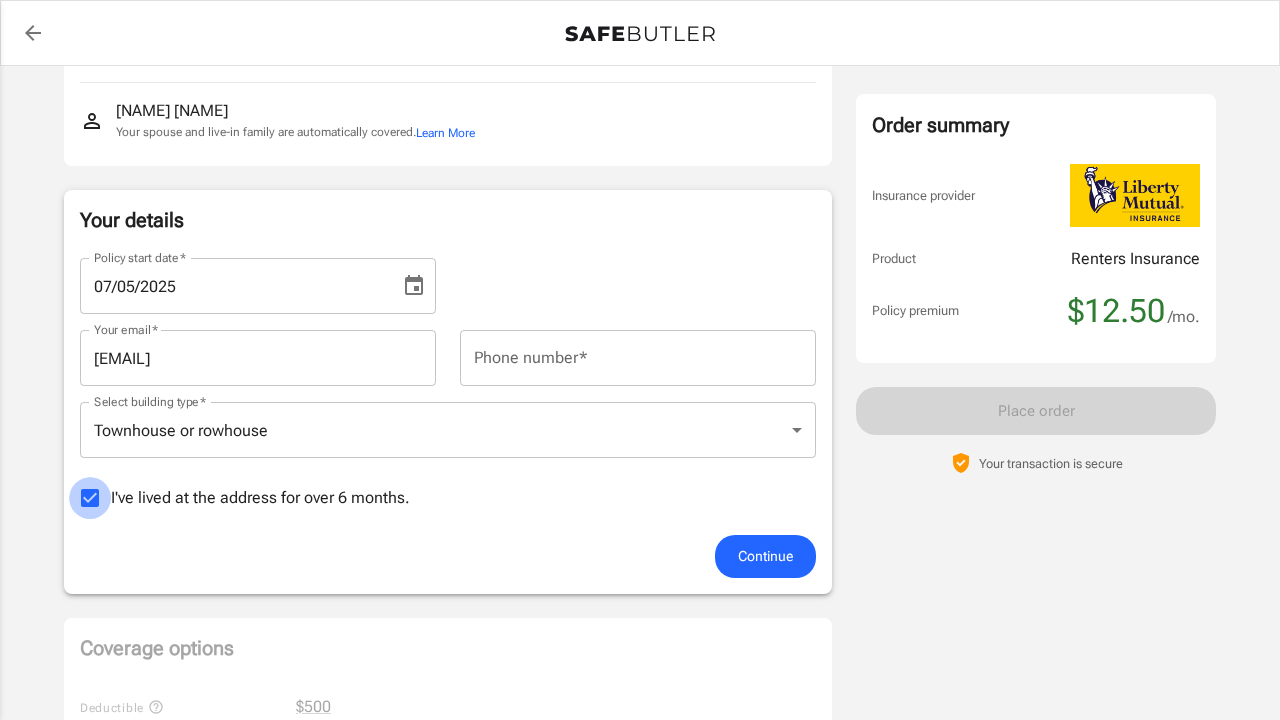 click on "I've lived at the address for over 6 months." at bounding box center (90, 498) 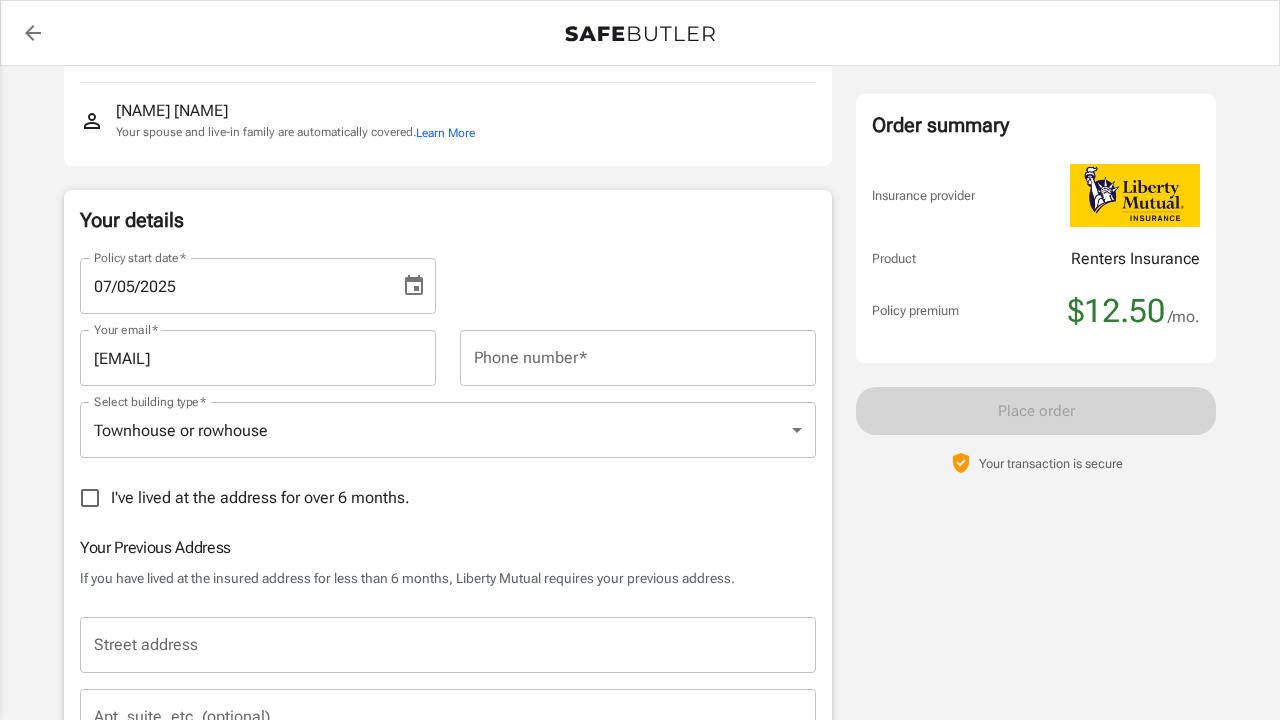 scroll, scrollTop: 274, scrollLeft: 0, axis: vertical 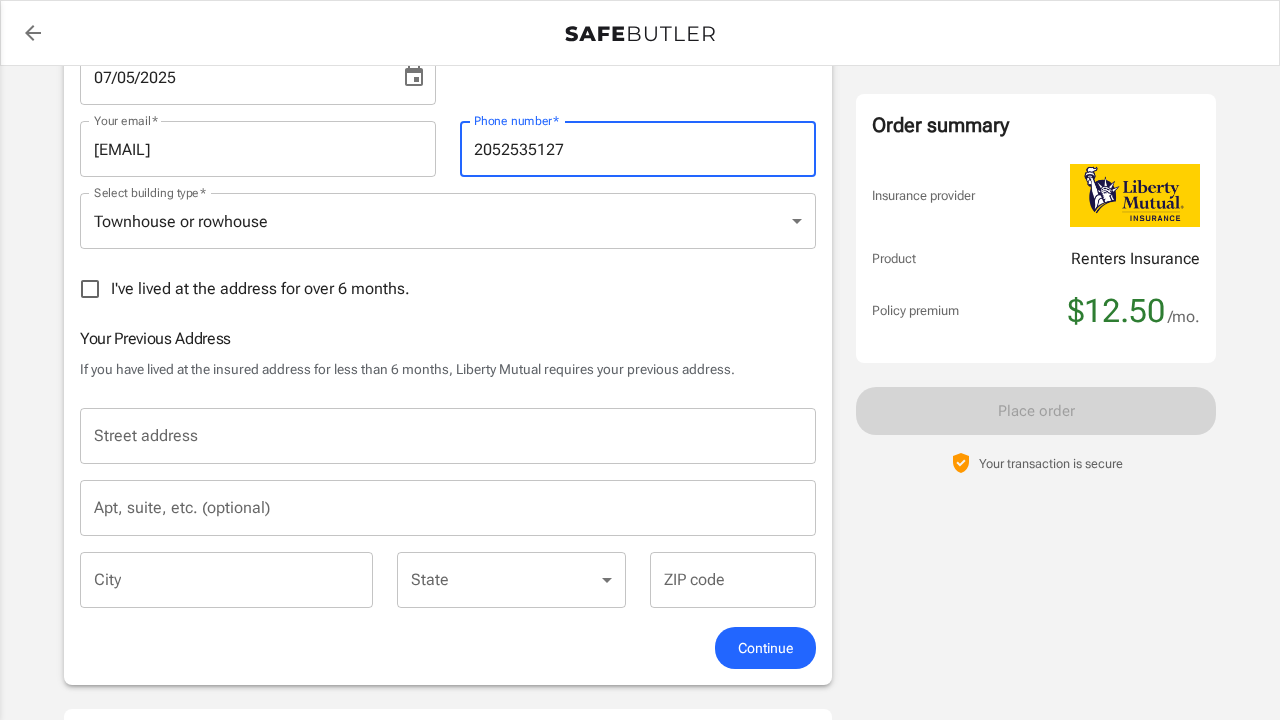 type on "2052535127" 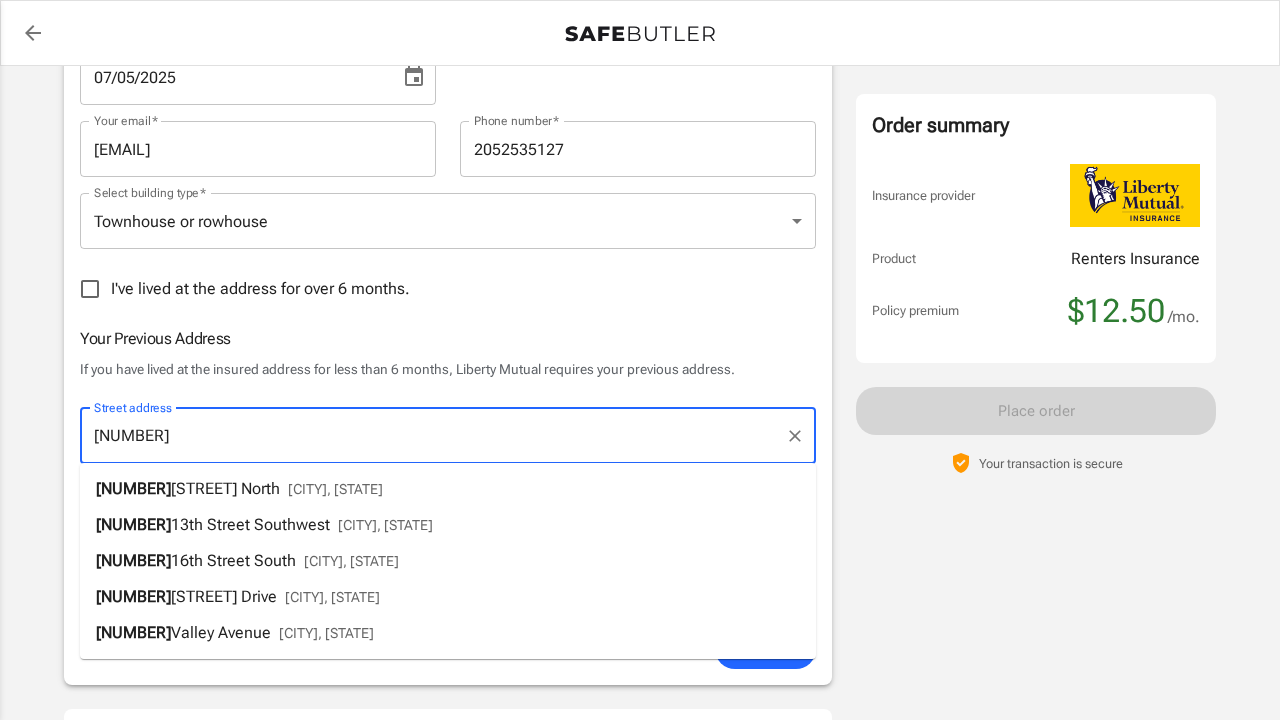click on "1512  11th Avenue North [CITY], [STATE]" at bounding box center [448, 489] 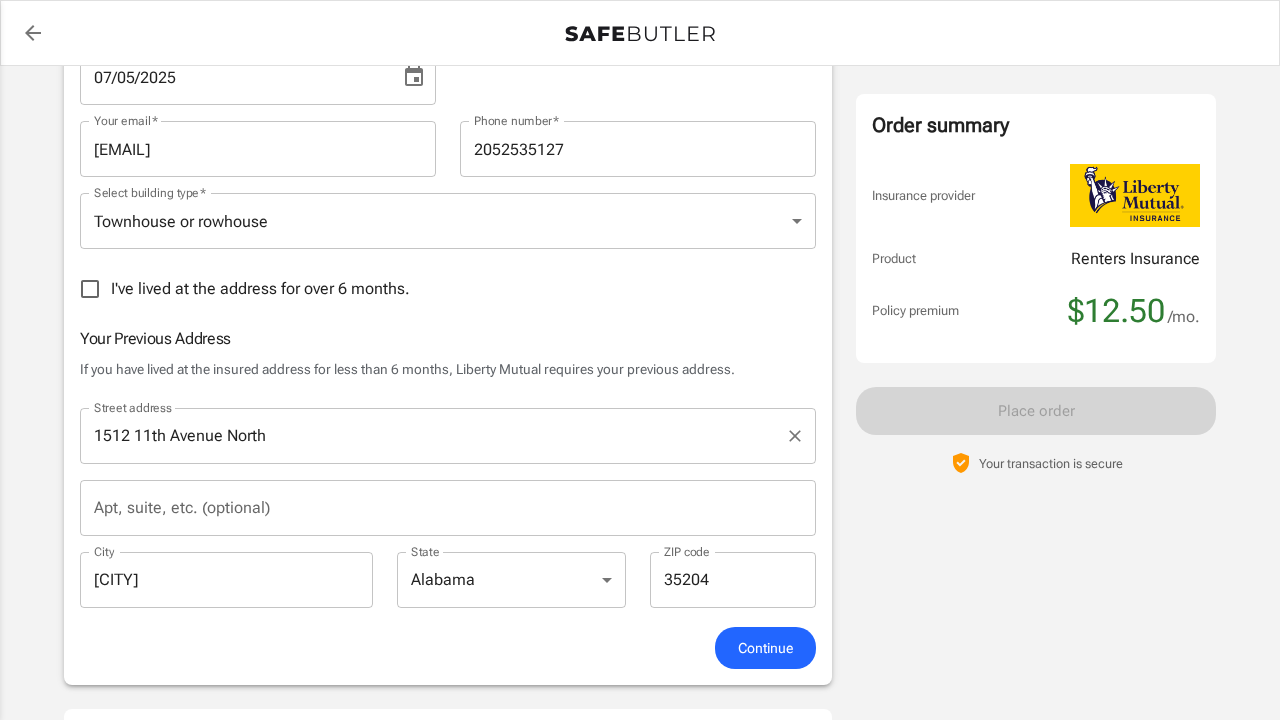 click on "1512 11th Avenue North" at bounding box center (433, 436) 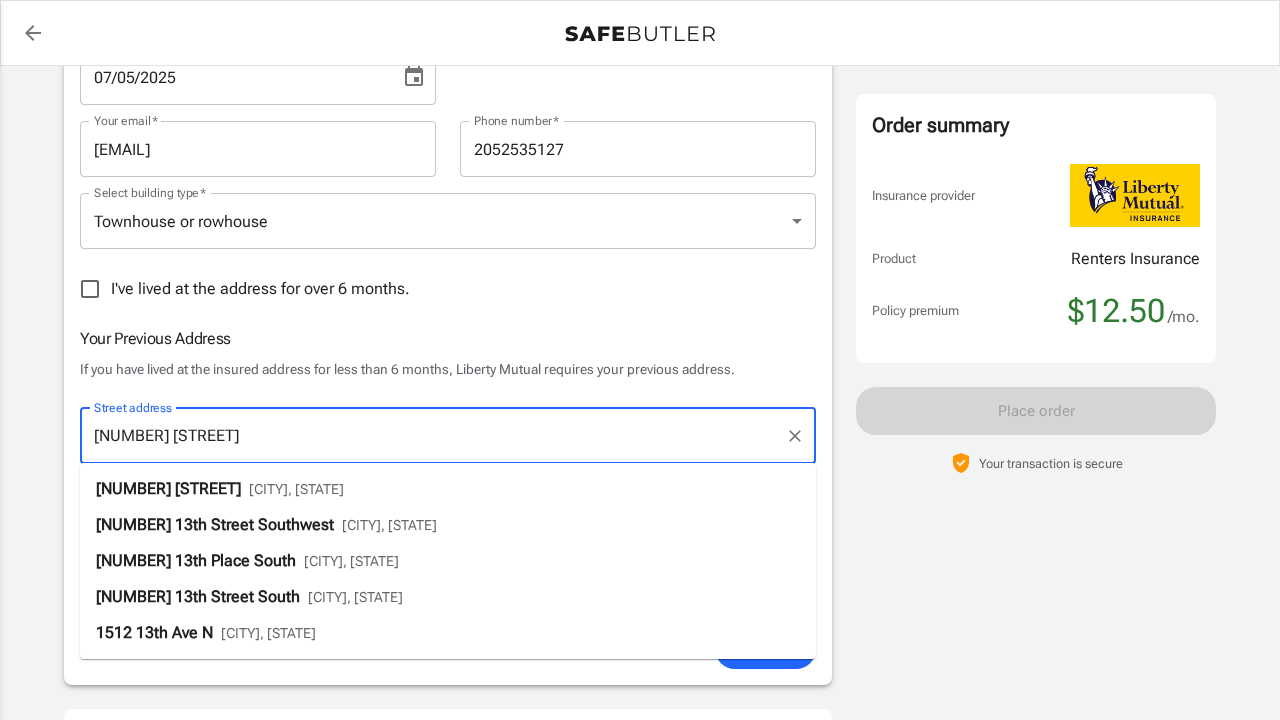 click on "[CITY], [STATE]" at bounding box center [296, 489] 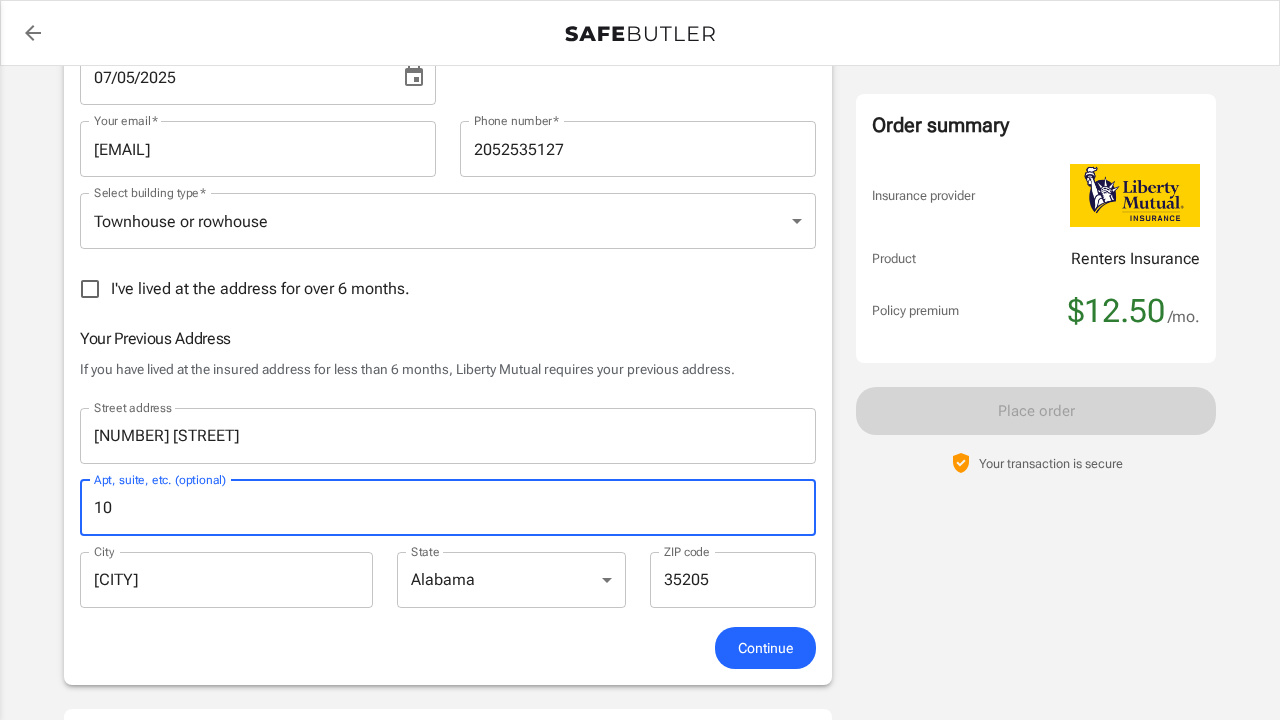 type on "10" 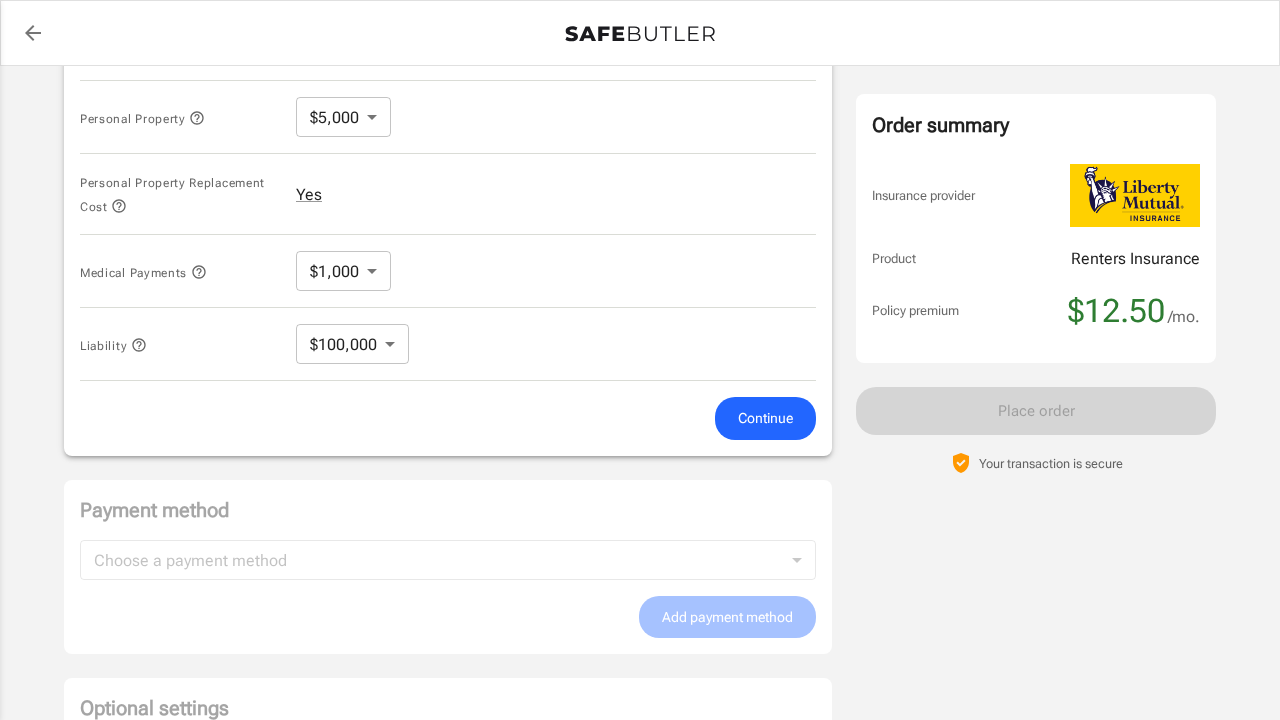 scroll, scrollTop: 999, scrollLeft: 0, axis: vertical 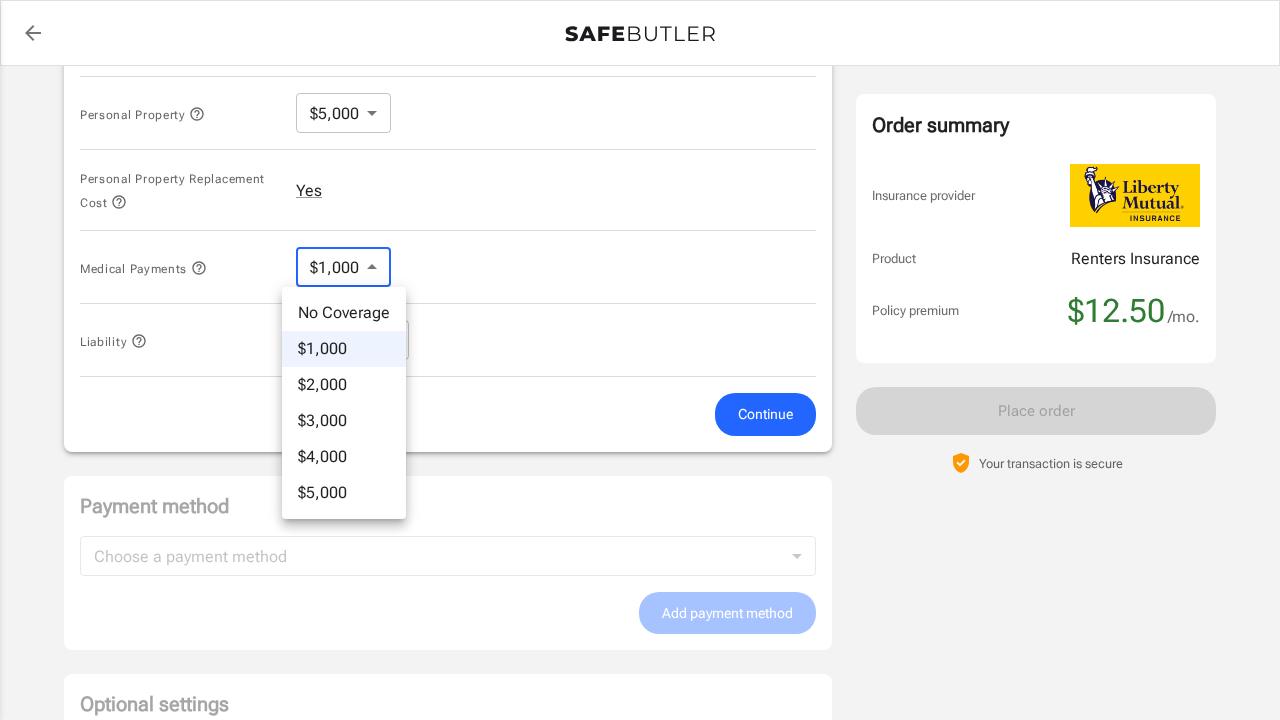click on "Policy premium $ 12.50 /mo Liberty Mutual Renters Insurance 216 OLYMPIA DR 216   HOMEWOOD ,  AL   35209 Your address is standardized. [NAME]   [NAME] Your spouse and live-in family are automatically covered.  Learn More Your details Policy start date Jul 05, 2025 Email [EMAIL] Phone [PHONE] Building type Townhouse or rowhouse Lived for over 6 months No Previous Address 1512 13th Ave S 10 Birmingham AL 35205 Change Coverage options Deductible   $500 Loss of Use   $1,000 Personal Property   $5,000 5000 ​ Personal Property Replacement Cost   Yes Medical Payments   $1,000 1000 ​ Liability   $100,000 100000 ​ Continue Payment method Choose a payment method ​ Choose a payment method Add payment method Optional settings Add landlord as interested party Order summary Insurance provider Product Renters Insurance Policy premium $12.50 /mo. Online purchase discount applied. Payment frequency No additional fees. Today's Due $12.50" at bounding box center [640, -16] 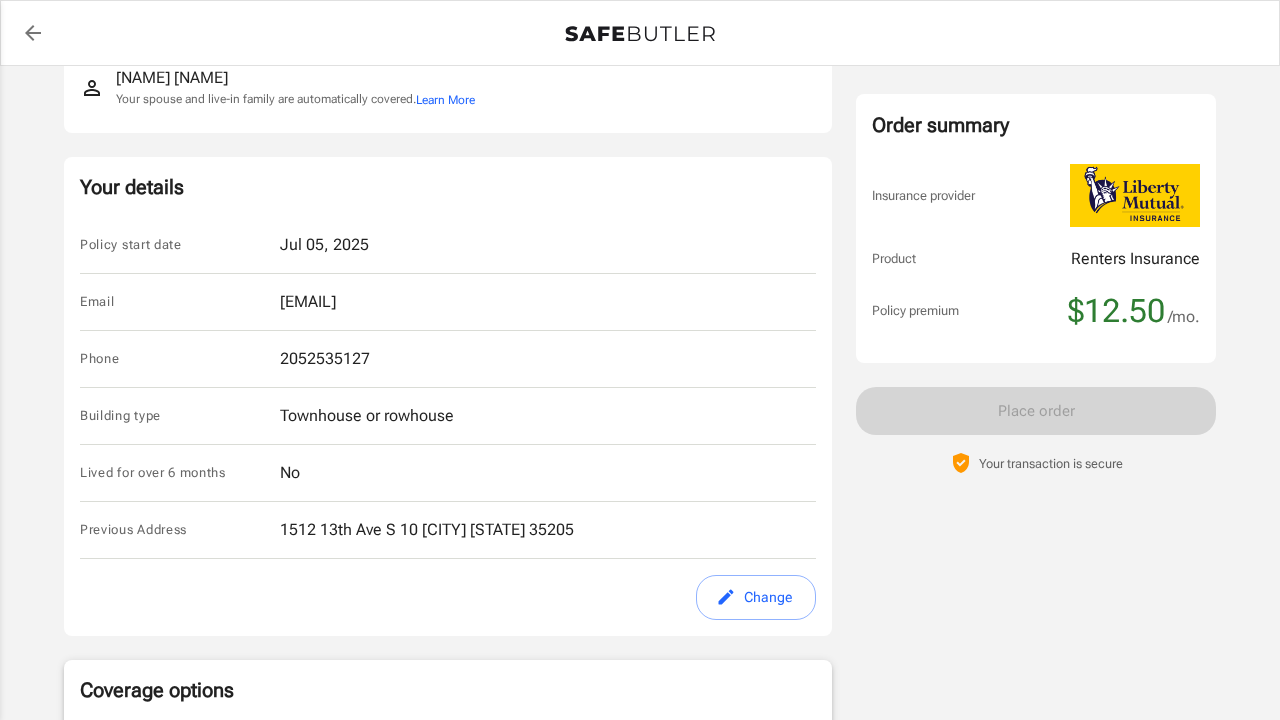 scroll, scrollTop: 240, scrollLeft: 0, axis: vertical 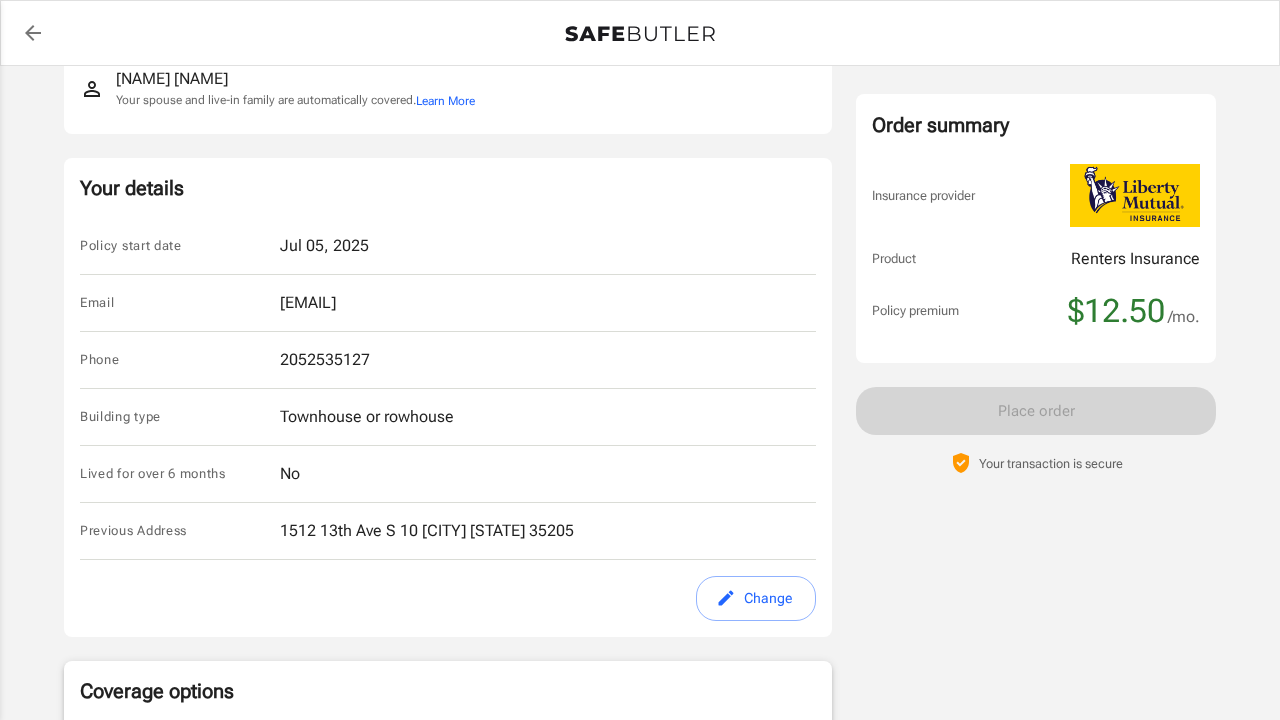 click on "Jul 05, 2025" at bounding box center [324, 246] 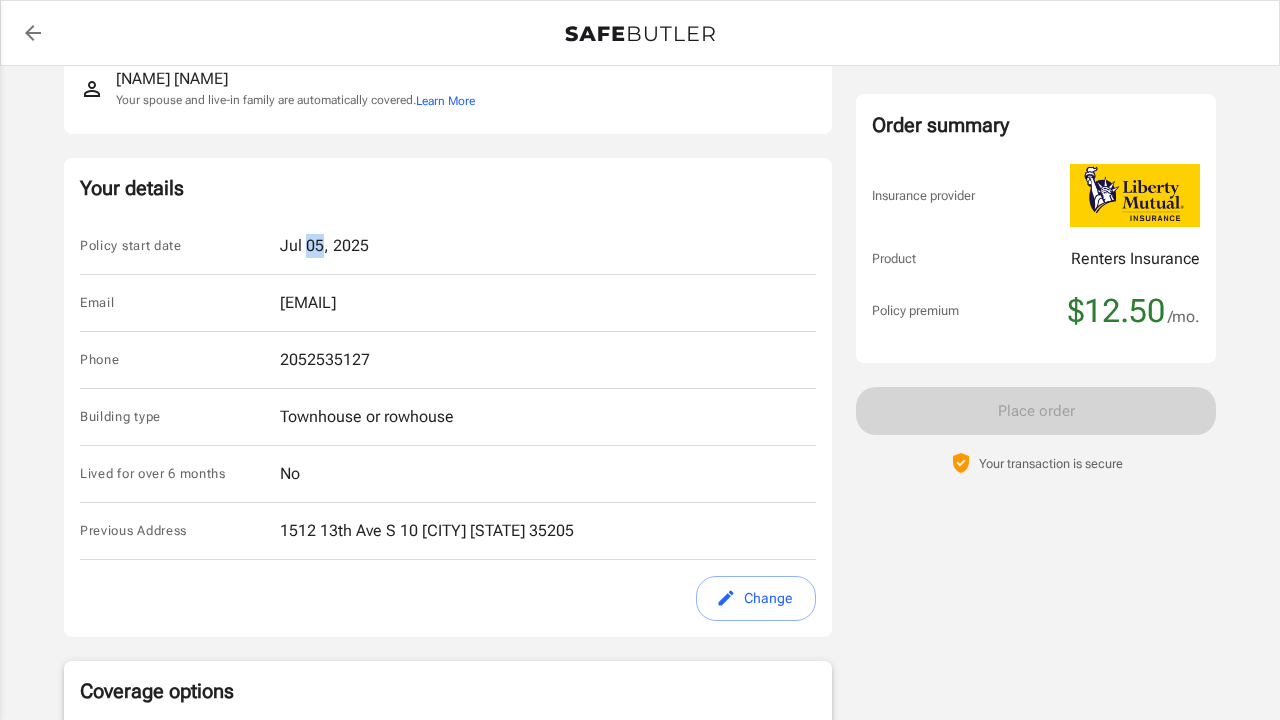 click on "Jul 05, 2025" at bounding box center (324, 246) 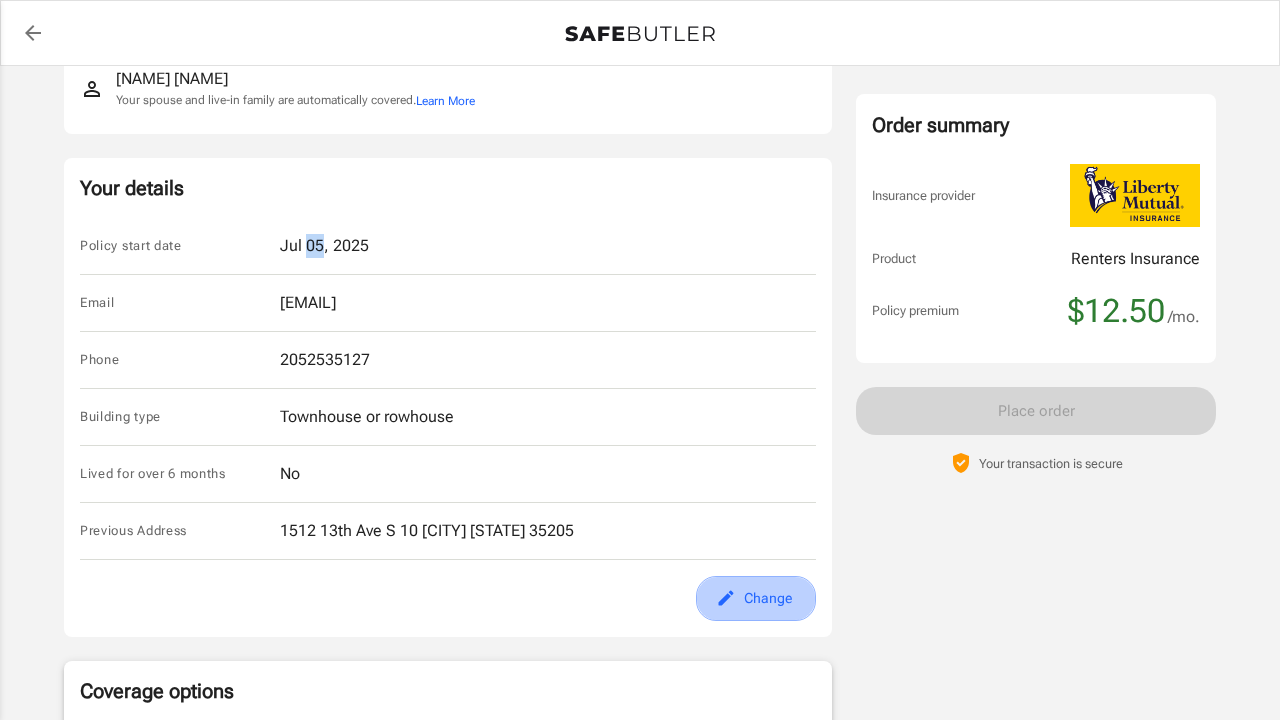 click at bounding box center (726, 598) 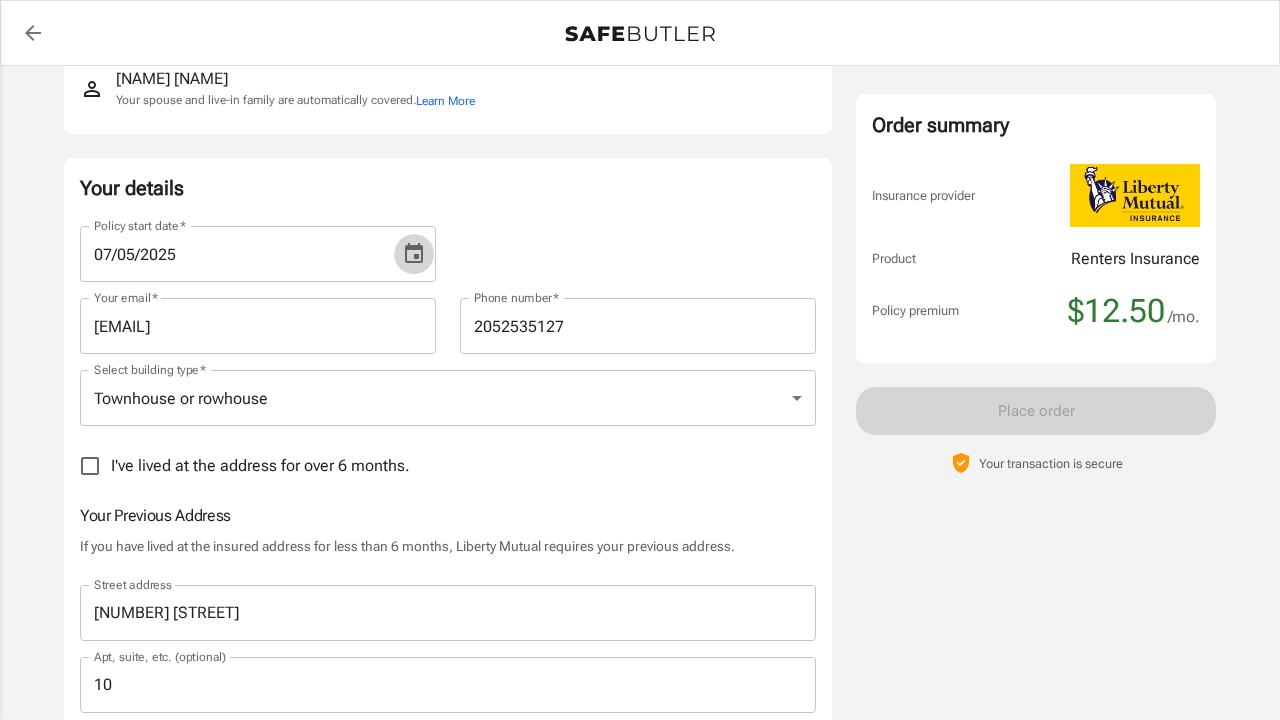 click at bounding box center (414, 254) 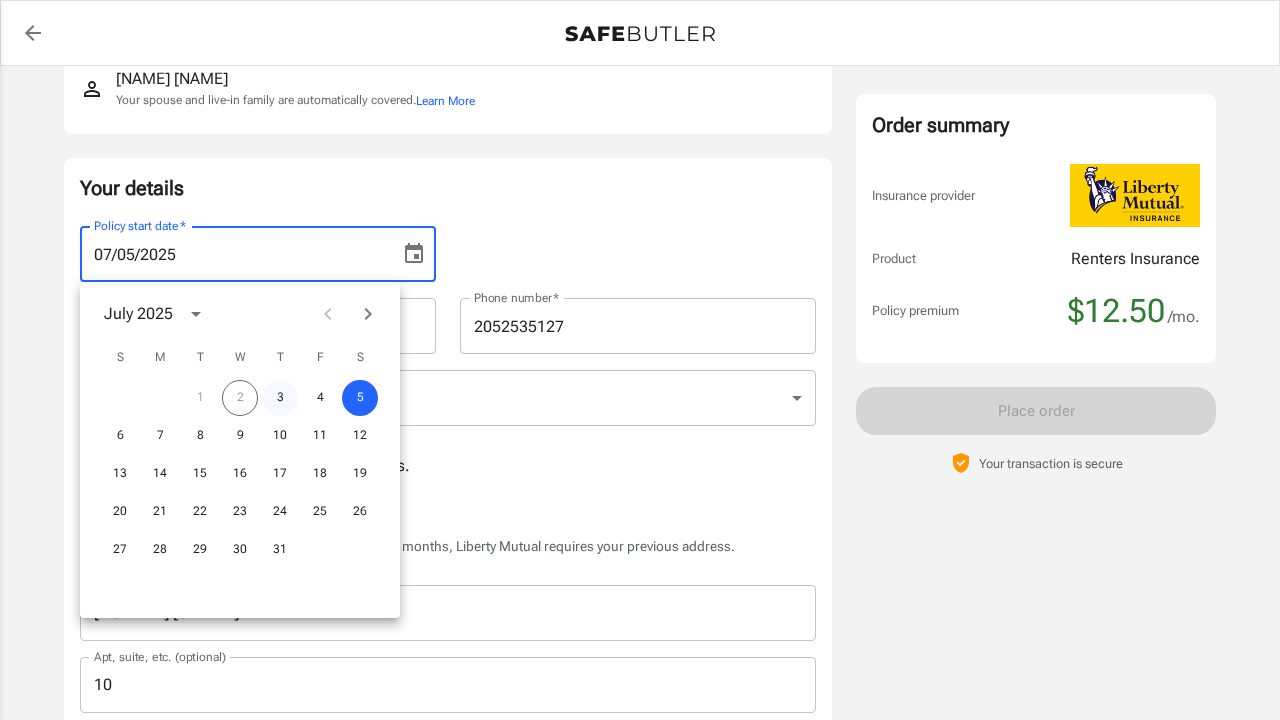click on "3" at bounding box center (280, 398) 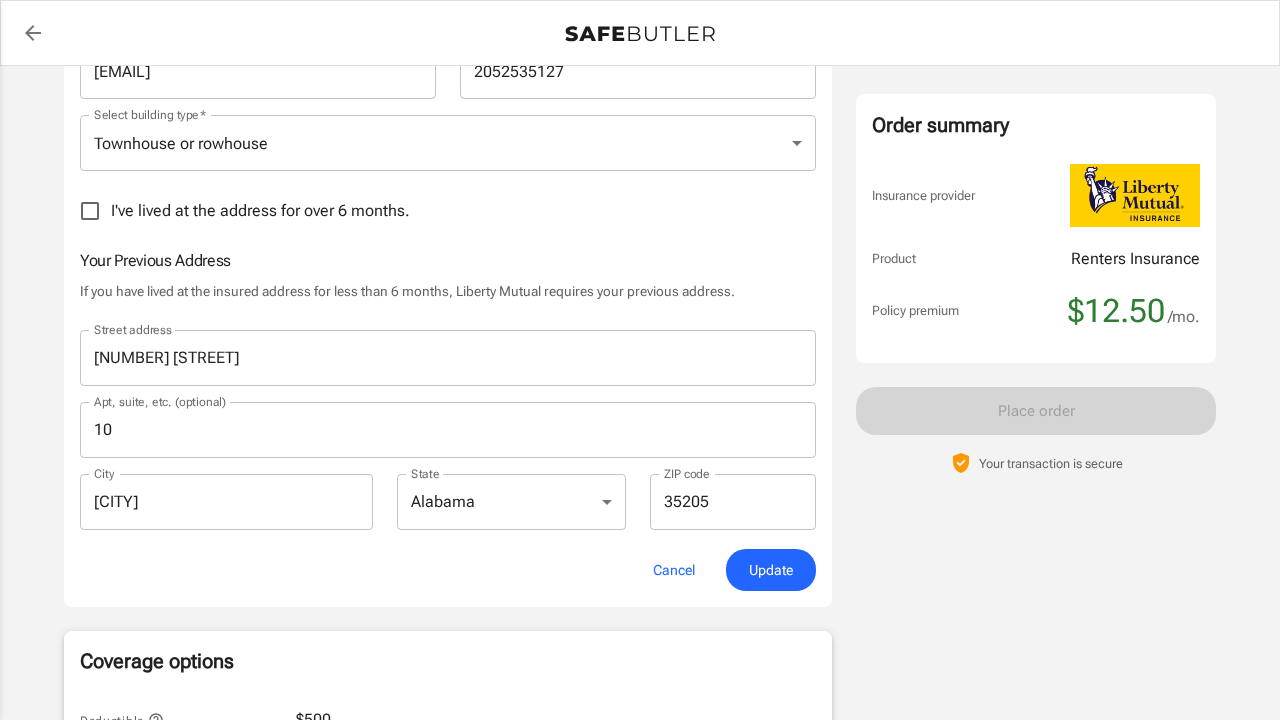 scroll, scrollTop: 499, scrollLeft: 0, axis: vertical 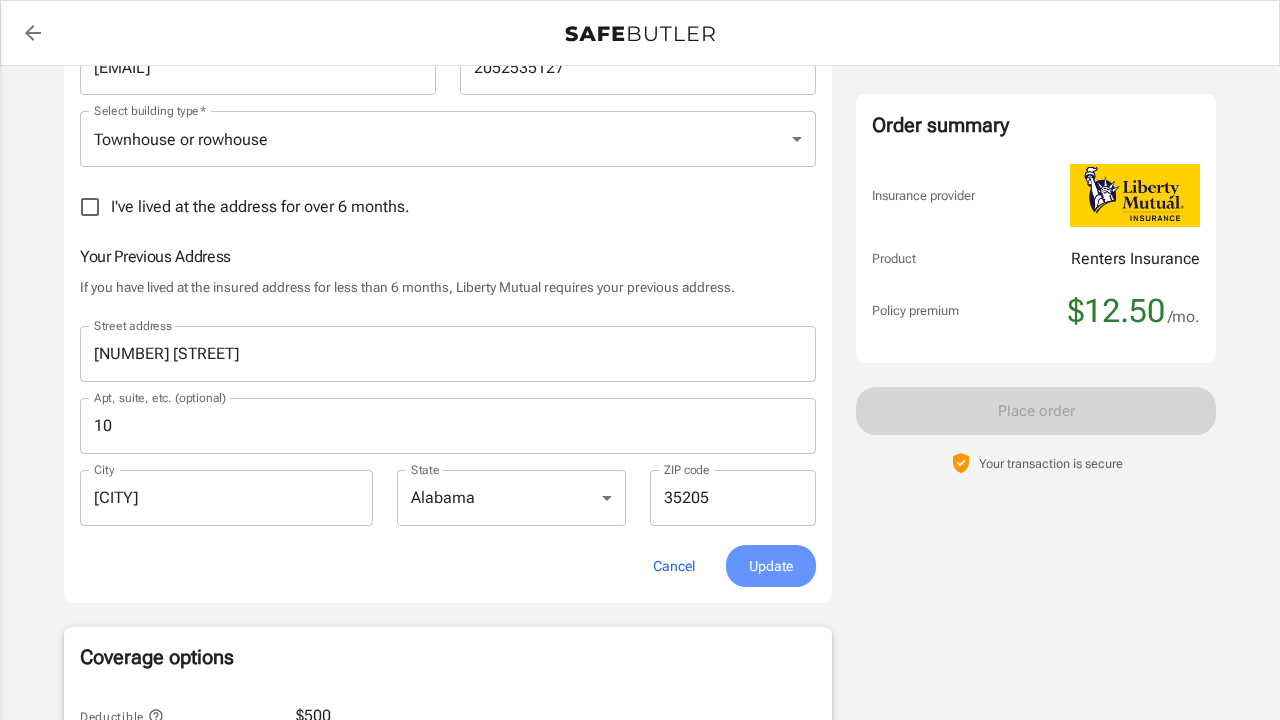 click on "Update" at bounding box center [771, 566] 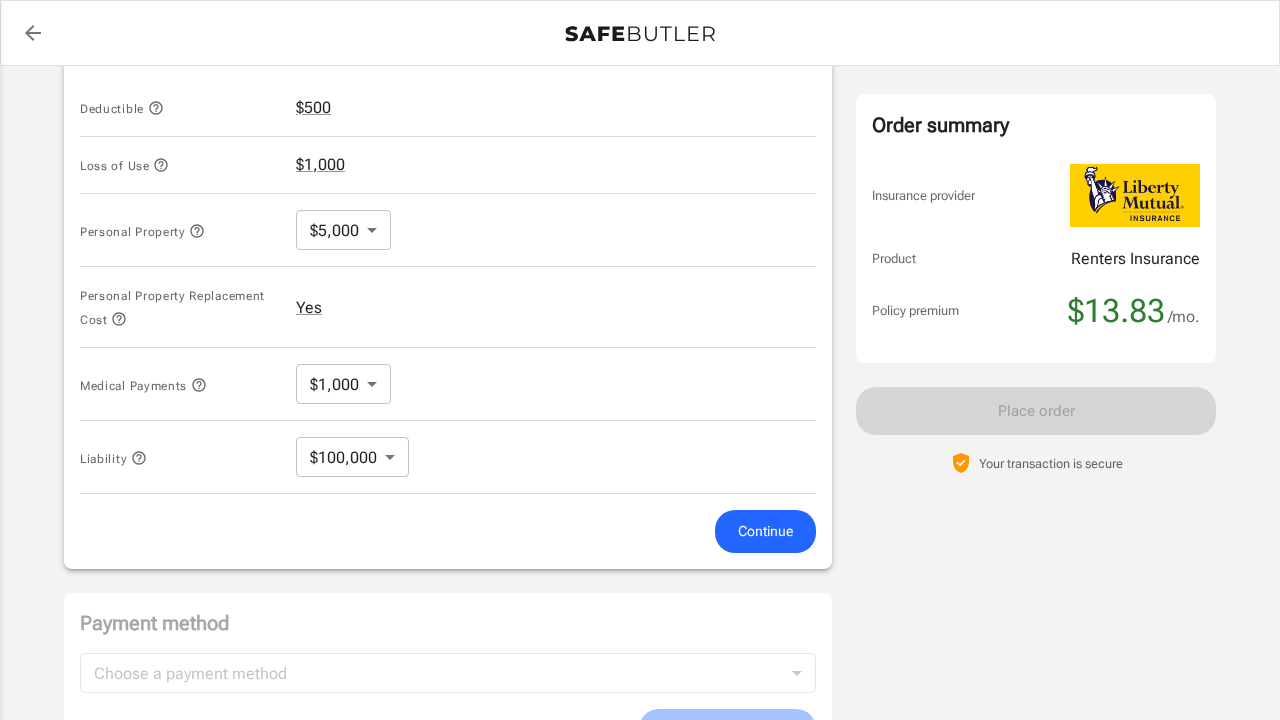 scroll, scrollTop: 924, scrollLeft: 0, axis: vertical 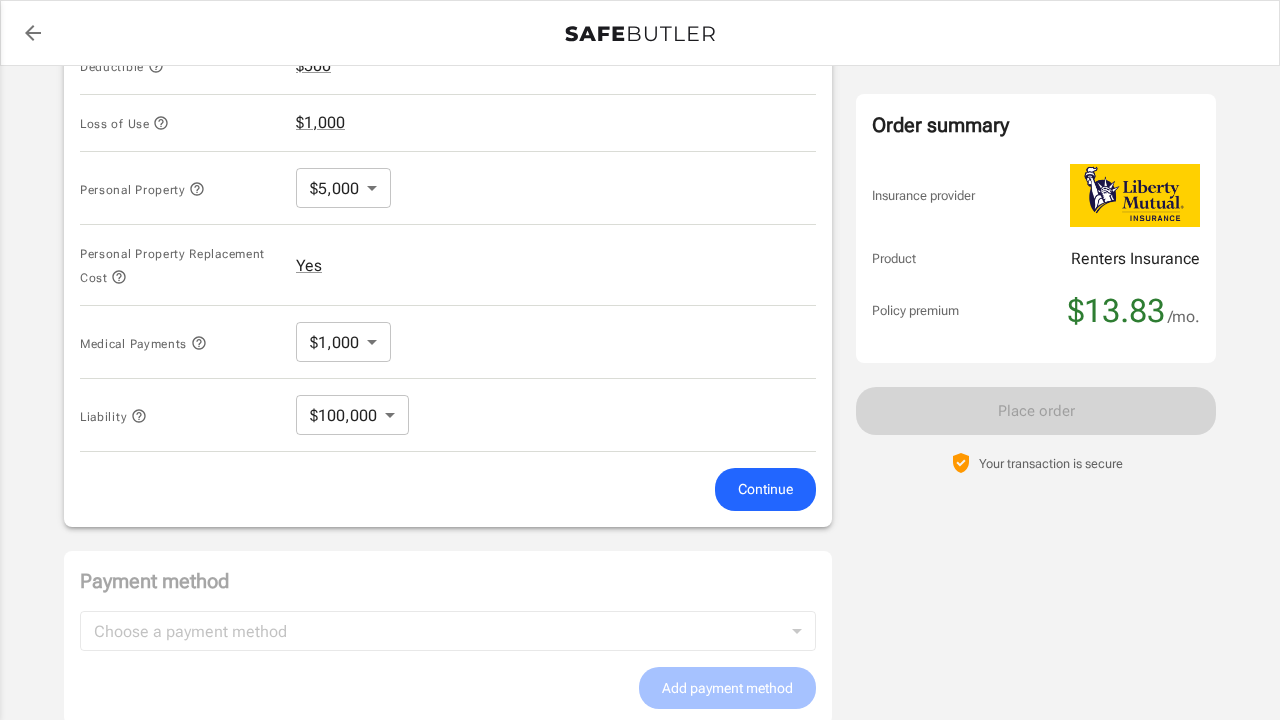 click on "Policy premium $ 13.83 /mo Liberty Mutual Renters Insurance 216 OLYMPIA DR 216   HOMEWOOD ,  AL   35209 Your address is standardized. [NAME]   [NAME] Your spouse and live-in family are automatically covered.  Learn More Your details Policy start date Jul 03, 2025 Email [EMAIL] Phone [PHONE] Building type Townhouse or rowhouse Lived for over 6 months No Previous Address 1512 13th Ave S 10 Birmingham AL 35205 Change Coverage options Deductible   $500 Loss of Use   $1,000 Personal Property   $5,000 5000 ​ Personal Property Replacement Cost   Yes Medical Payments   $1,000 1000 ​ Liability   $100,000 100000 ​ Continue Payment method Choose a payment method ​ Choose a payment method Add payment method Optional settings Add landlord as interested party Order summary Insurance provider Product Renters Insurance Policy premium $13.83 /mo. Online purchase discount applied. Payment frequency No additional fees. Today's Due $13.83" at bounding box center [640, 59] 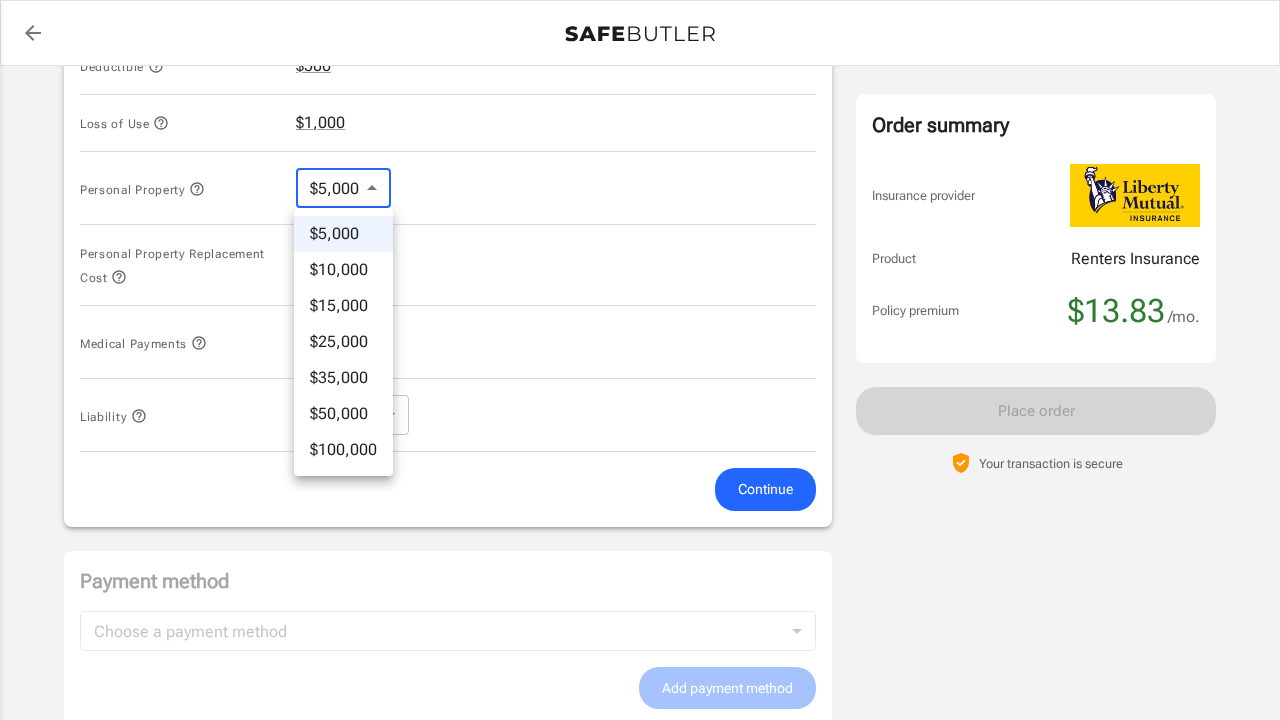 click at bounding box center [640, 360] 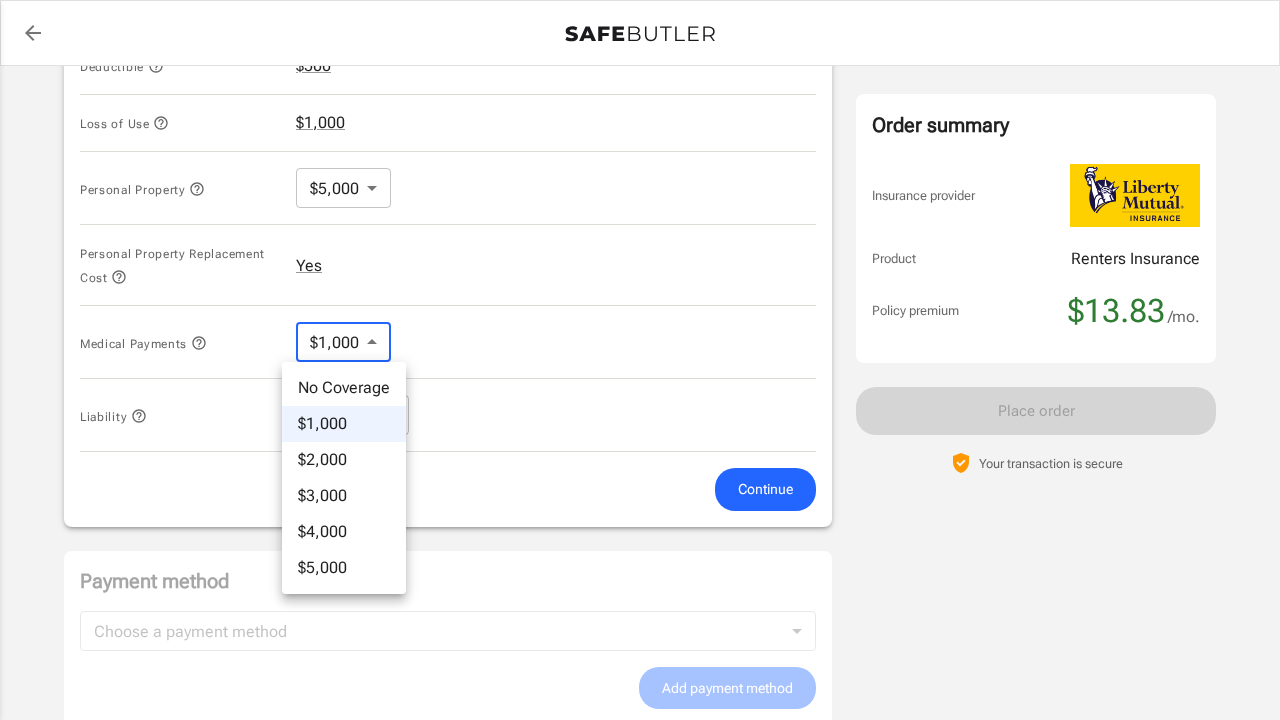 click on "Policy premium $ 13.83 /mo Liberty Mutual Renters Insurance 216 OLYMPIA DR 216   HOMEWOOD ,  AL   35209 Your address is standardized. [NAME]   [NAME] Your spouse and live-in family are automatically covered.  Learn More Your details Policy start date Jul 03, 2025 Email [EMAIL] Phone [PHONE] Building type Townhouse or rowhouse Lived for over 6 months No Previous Address 1512 13th Ave S 10 Birmingham AL 35205 Change Coverage options Deductible   $500 Loss of Use   $1,000 Personal Property   $5,000 5000 ​ Personal Property Replacement Cost   Yes Medical Payments   $1,000 1000 ​ Liability   $100,000 100000 ​ Continue Payment method Choose a payment method ​ Choose a payment method Add payment method Optional settings Add landlord as interested party Order summary Insurance provider Product Renters Insurance Policy premium $13.83 /mo. Online purchase discount applied. Payment frequency No additional fees. Today's Due $13.83" at bounding box center (640, 59) 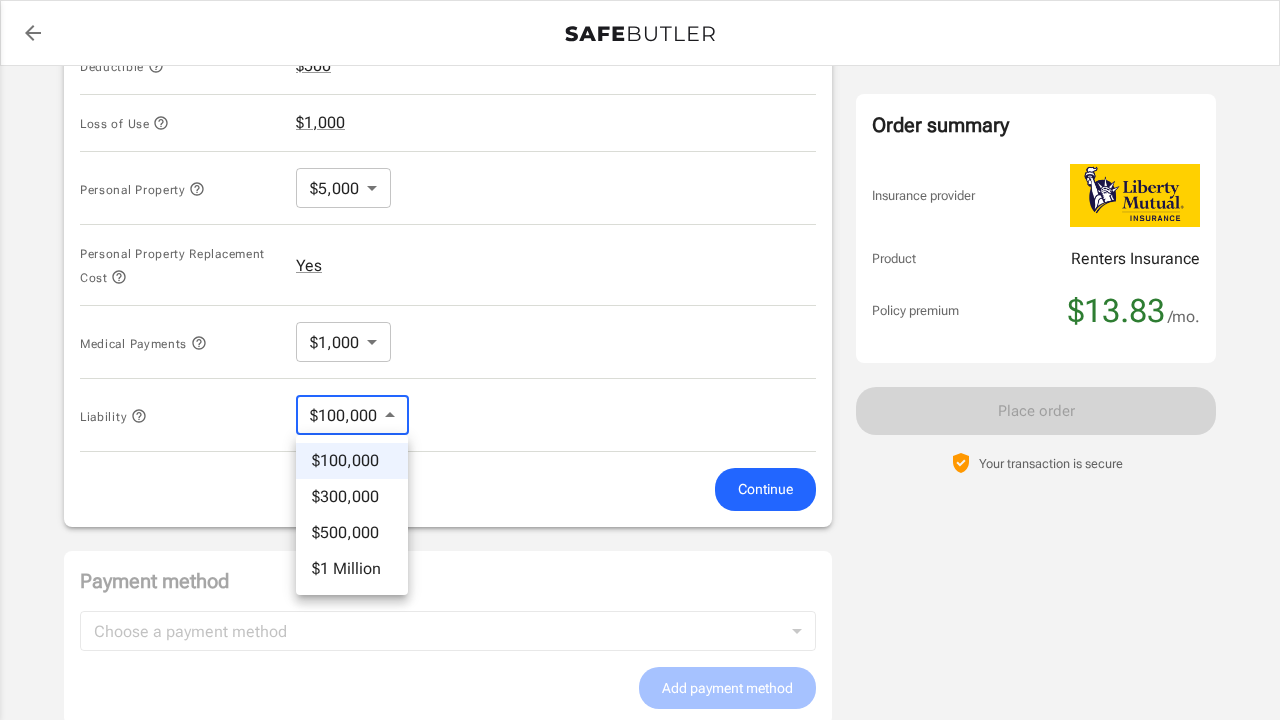 click on "Policy premium $ 13.83 /mo Liberty Mutual Renters Insurance 216 OLYMPIA DR 216   HOMEWOOD ,  AL   35209 Your address is standardized. [NAME]   [NAME] Your spouse and live-in family are automatically covered.  Learn More Your details Policy start date Jul 03, 2025 Email [EMAIL] Phone [PHONE] Building type Townhouse or rowhouse Lived for over 6 months No Previous Address 1512 13th Ave S 10 Birmingham AL 35205 Change Coverage options Deductible   $500 Loss of Use   $1,000 Personal Property   $5,000 5000 ​ Personal Property Replacement Cost   Yes Medical Payments   $1,000 1000 ​ Liability   $100,000 100000 ​ Continue Payment method Choose a payment method ​ Choose a payment method Add payment method Optional settings Add landlord as interested party Order summary Insurance provider Product Renters Insurance Policy premium $13.83 /mo. Online purchase discount applied. Payment frequency No additional fees. Today's Due $13.83" at bounding box center (640, 59) 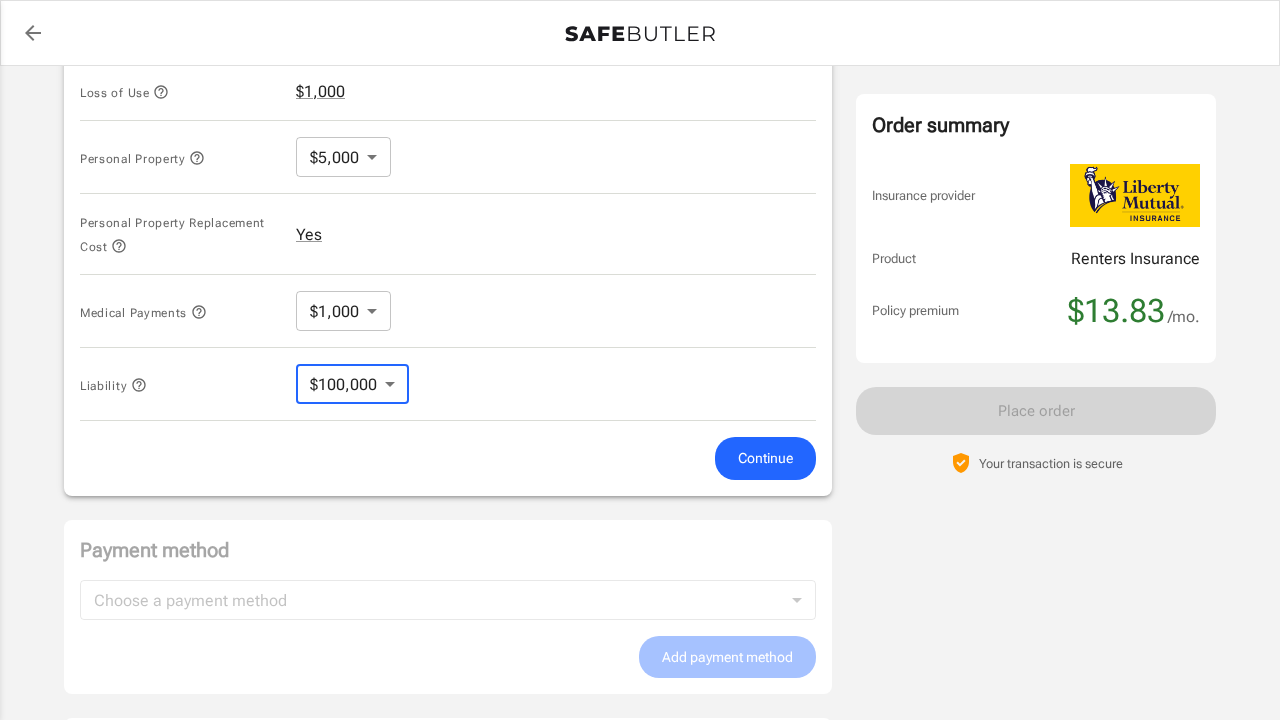 click on "Continue" at bounding box center (765, 458) 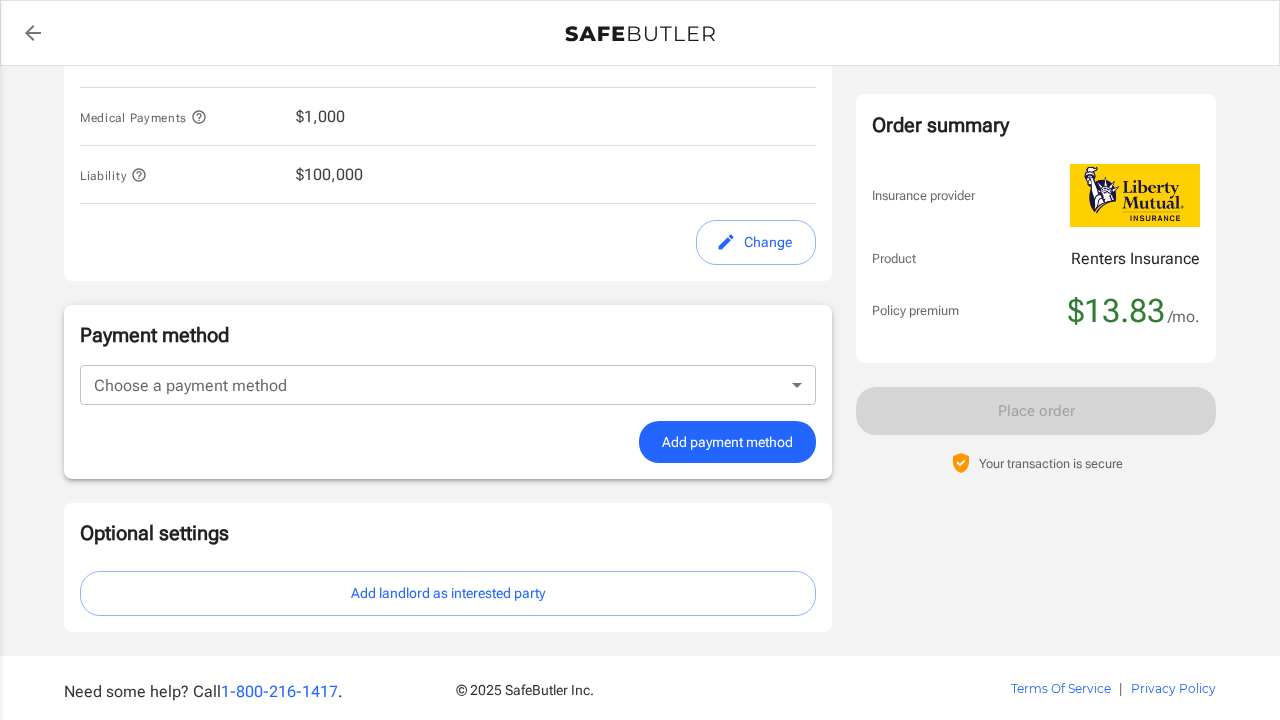 scroll, scrollTop: 1157, scrollLeft: 0, axis: vertical 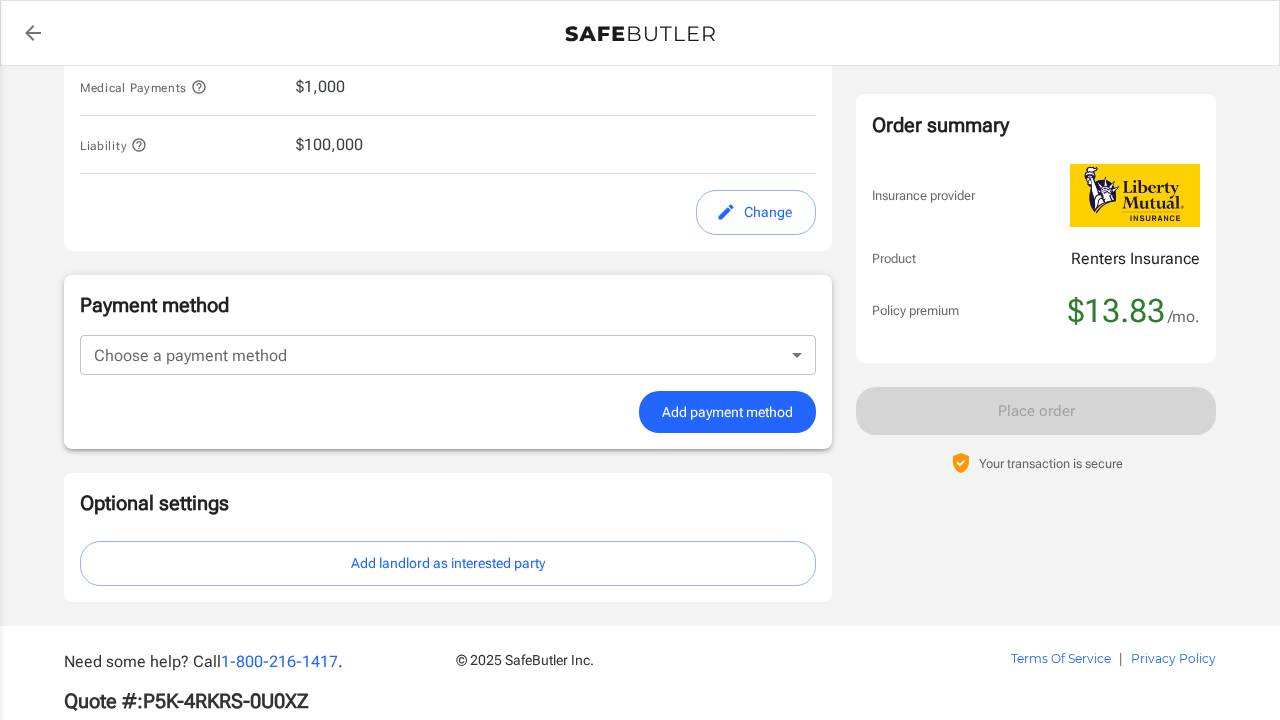 click on "Policy premium $ 13.83 /mo Liberty Mutual Renters Insurance 216 OLYMPIA DR 216   HOMEWOOD ,  AL   35209 Your address is standardized. [NAME]   [NAME] Your spouse and live-in family are automatically covered.  Learn More Your details Policy start date Jul 03, 2025 Email [EMAIL] Phone [PHONE] Building type Townhouse or rowhouse Lived for over 6 months No Previous Address 1512 13th Ave S 10 Birmingham AL 35205 Change Coverage options Deductible   $500 Loss of Use   $1,000 Personal Property   $5,000 Personal Property Replacement Cost   Yes Medical Payments   $1,000 Liability   $100,000 Change Payment method Choose a payment method ​ Choose a payment method Add payment method Optional settings Add landlord as interested party Order summary Insurance provider Product Renters Insurance Policy premium $13.83 /mo. Online purchase discount applied. Payment frequency No additional fees. Today's Due $13.83 Place order   1- [PHONE]" at bounding box center [640, -196] 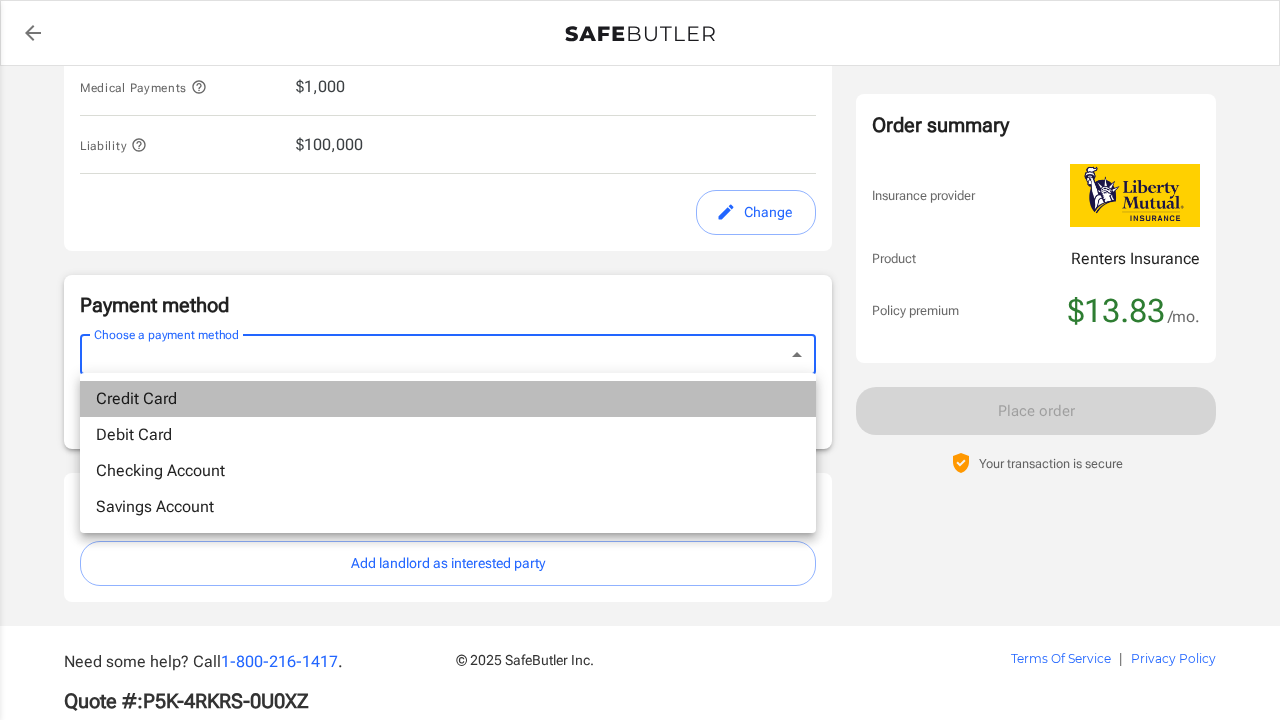 click on "Credit Card" at bounding box center [448, 399] 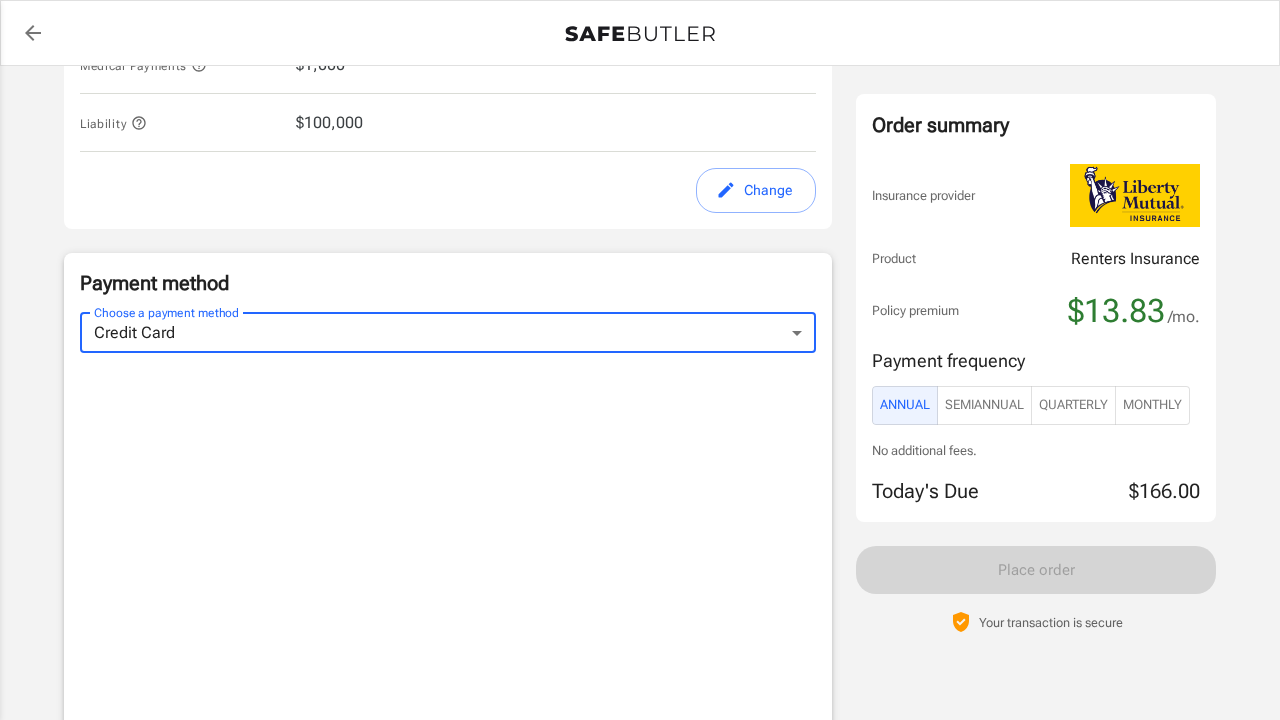 scroll, scrollTop: 1188, scrollLeft: 0, axis: vertical 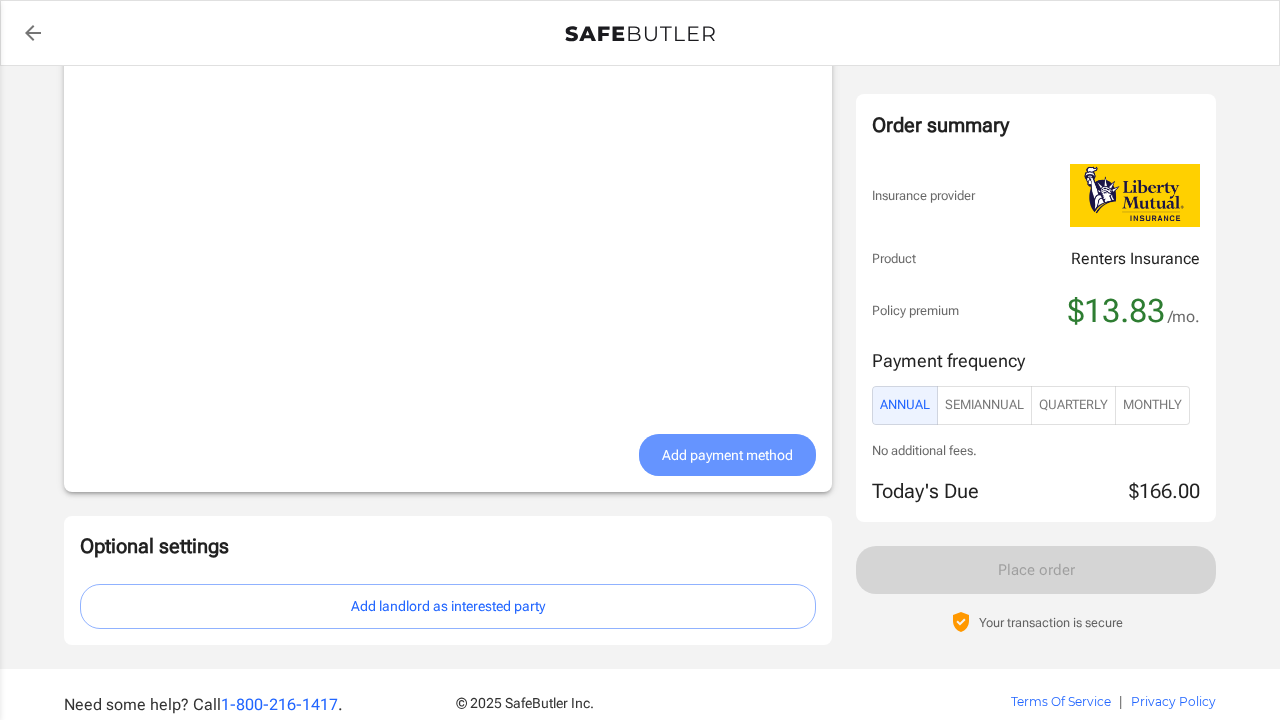 click on "Add payment method" at bounding box center (727, 455) 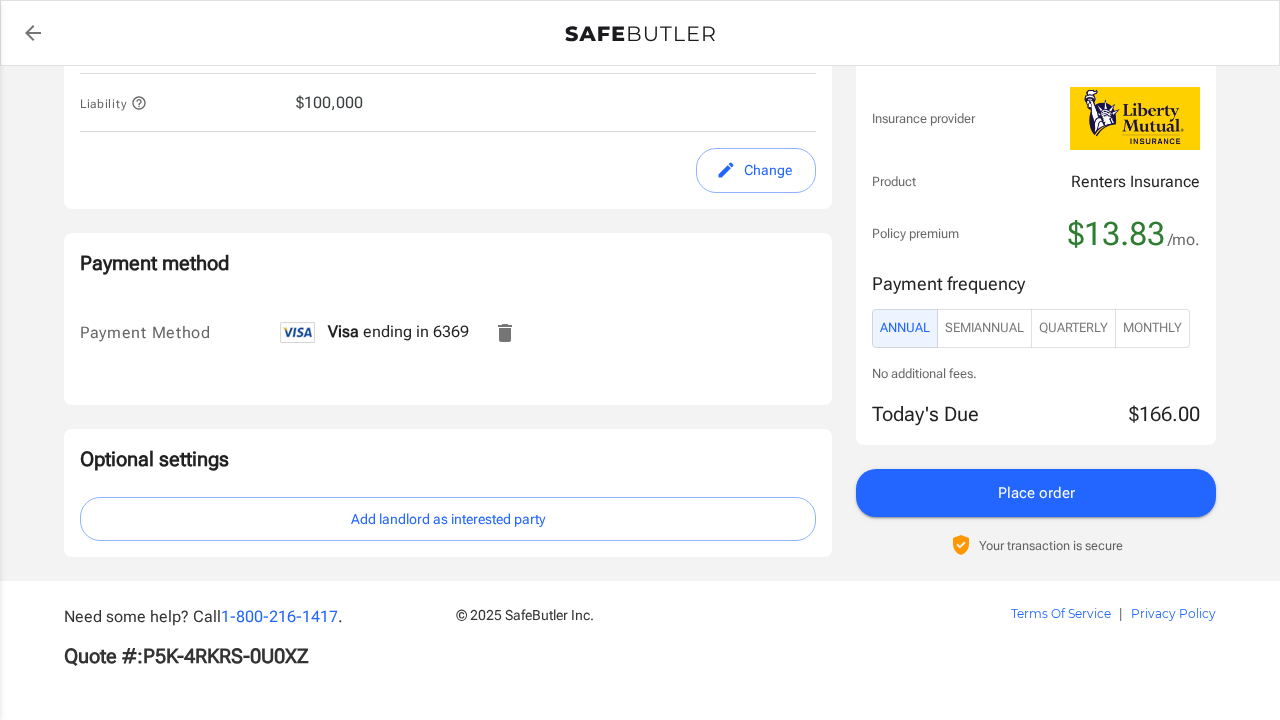 scroll, scrollTop: 1198, scrollLeft: 0, axis: vertical 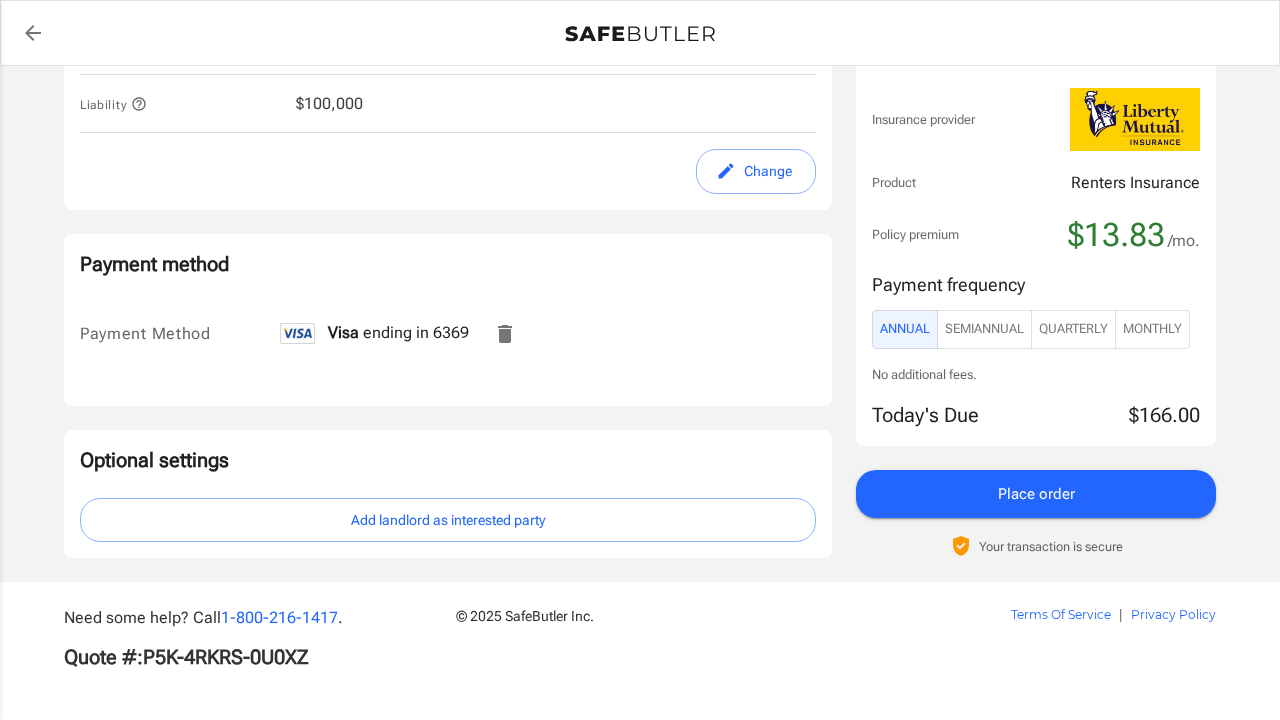 click on "Monthly" at bounding box center [1152, 329] 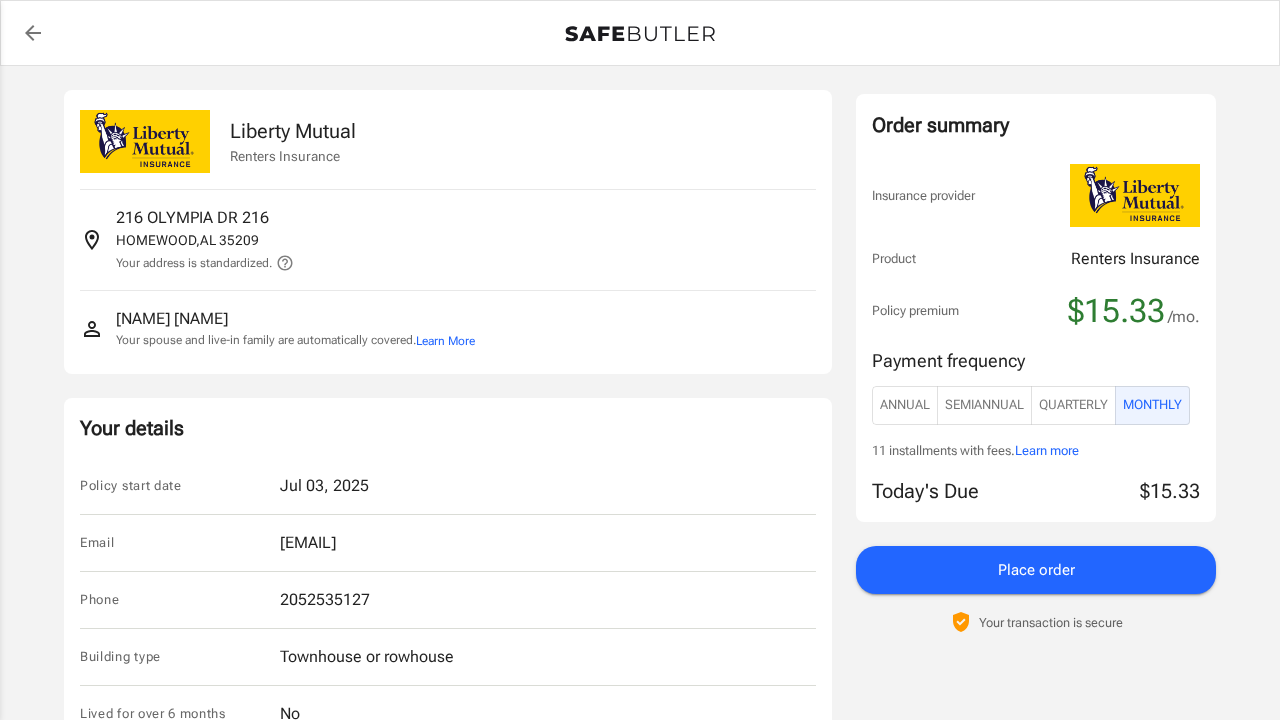 scroll, scrollTop: 0, scrollLeft: 0, axis: both 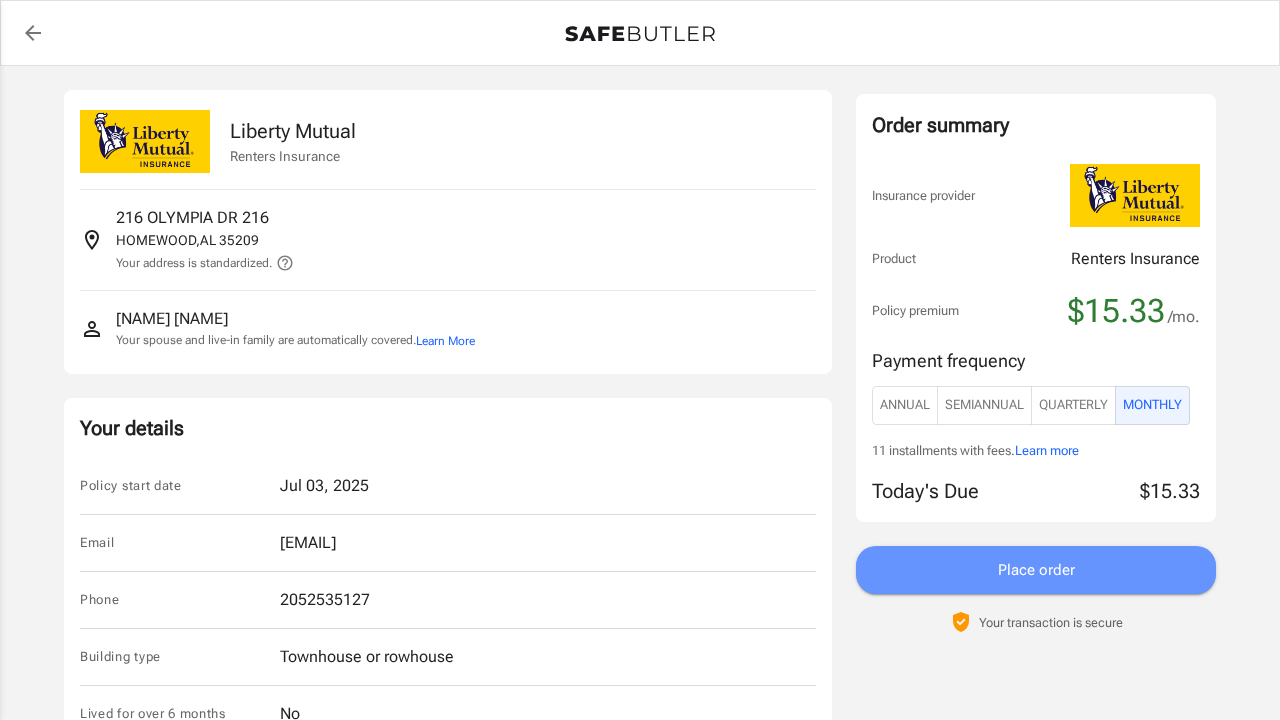 click on "Place order" at bounding box center [1036, 570] 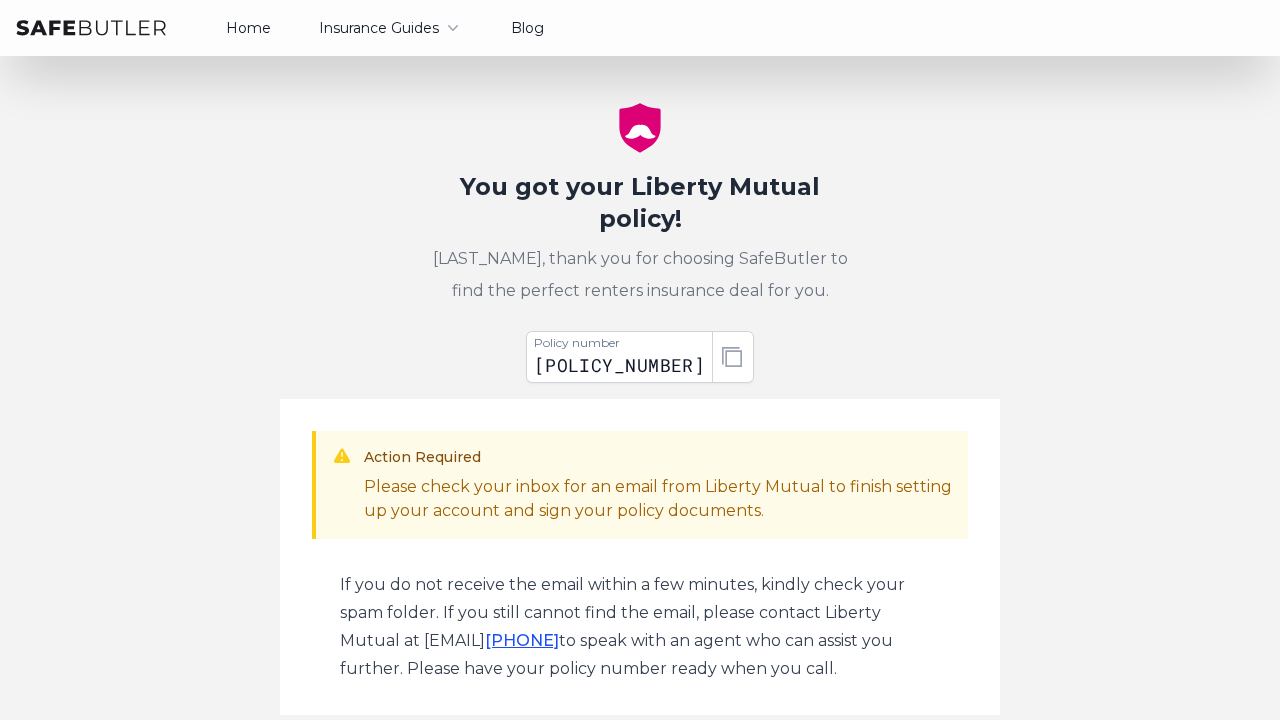 scroll, scrollTop: 0, scrollLeft: 0, axis: both 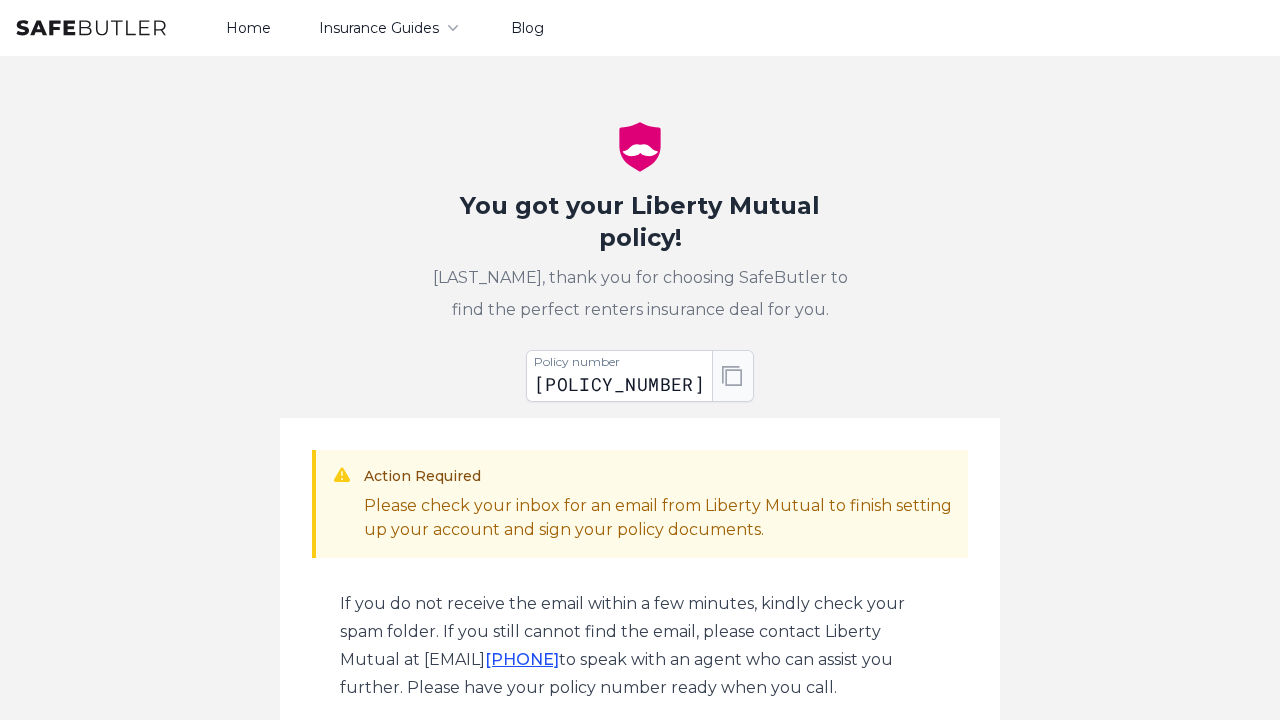 click at bounding box center (733, 376) 